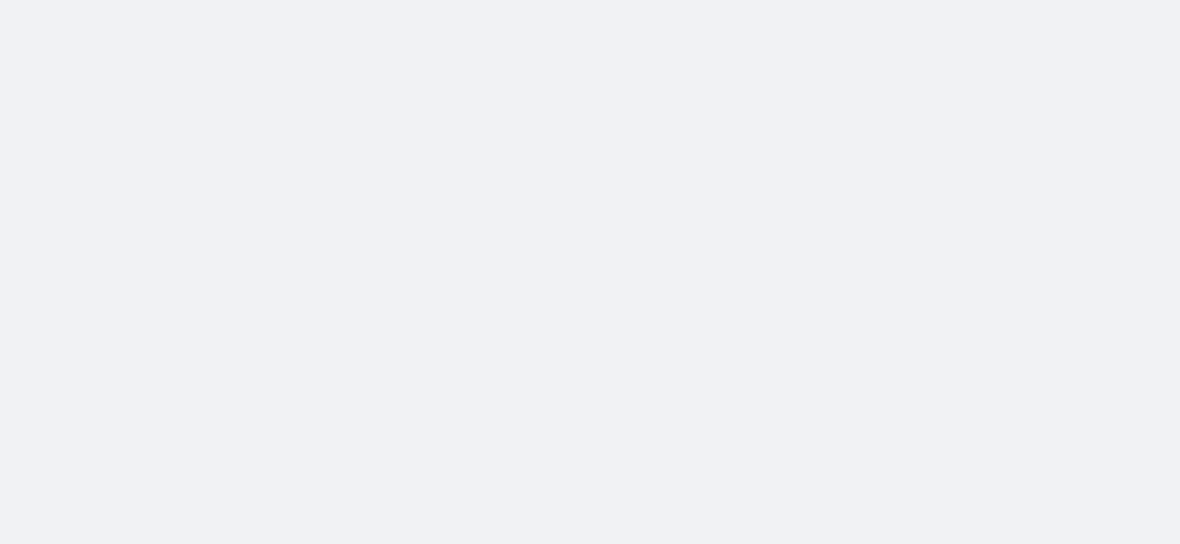 scroll, scrollTop: 0, scrollLeft: 0, axis: both 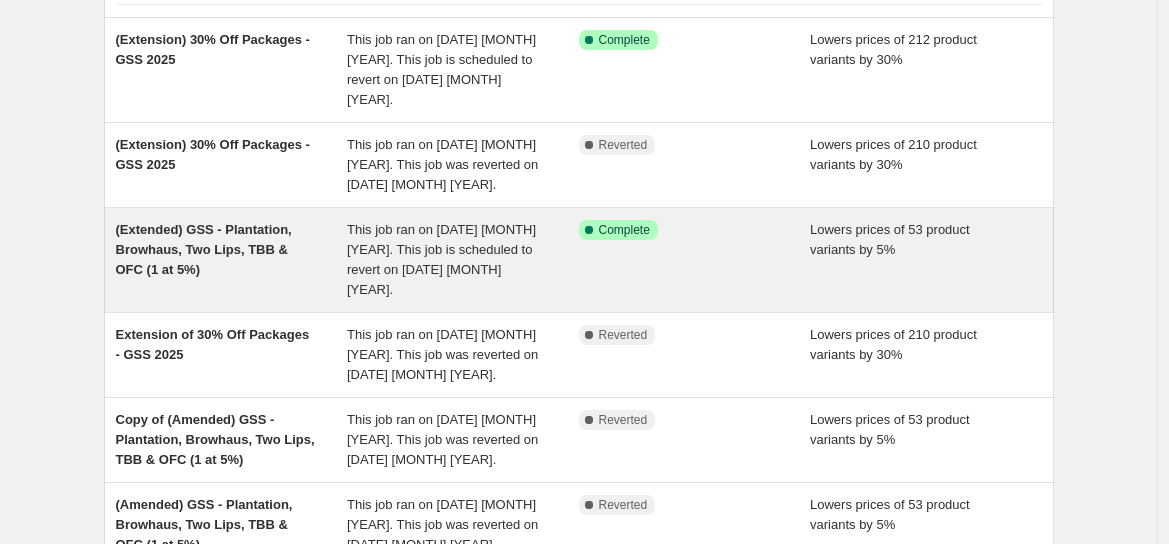 click on "(Extended) GSS - Plantation, Browhaus, Two Lips, TBB & OFC (1 at 5%)" at bounding box center [204, 249] 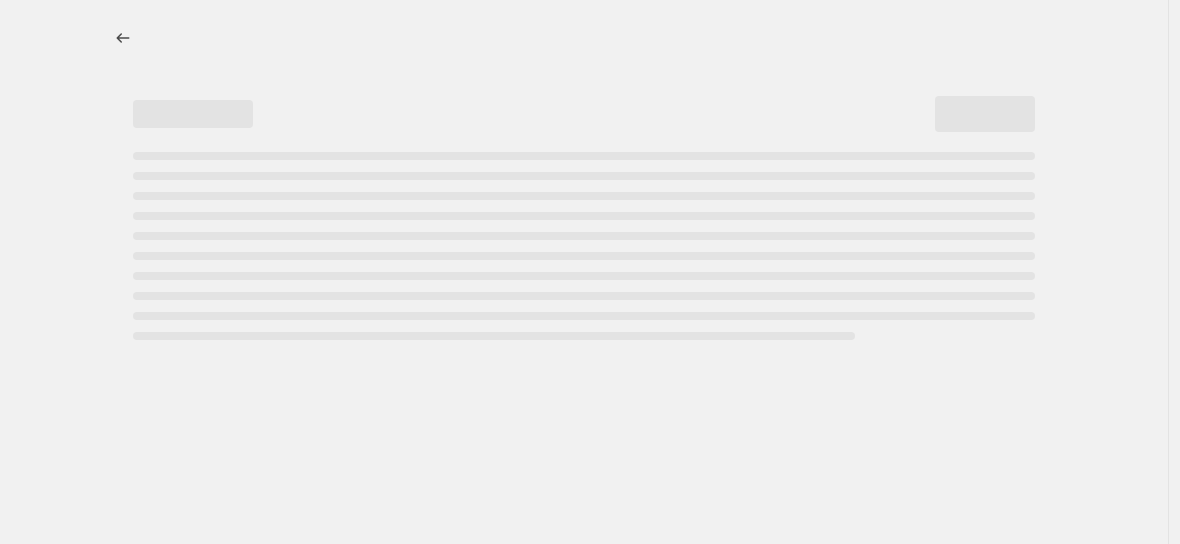 select on "percentage" 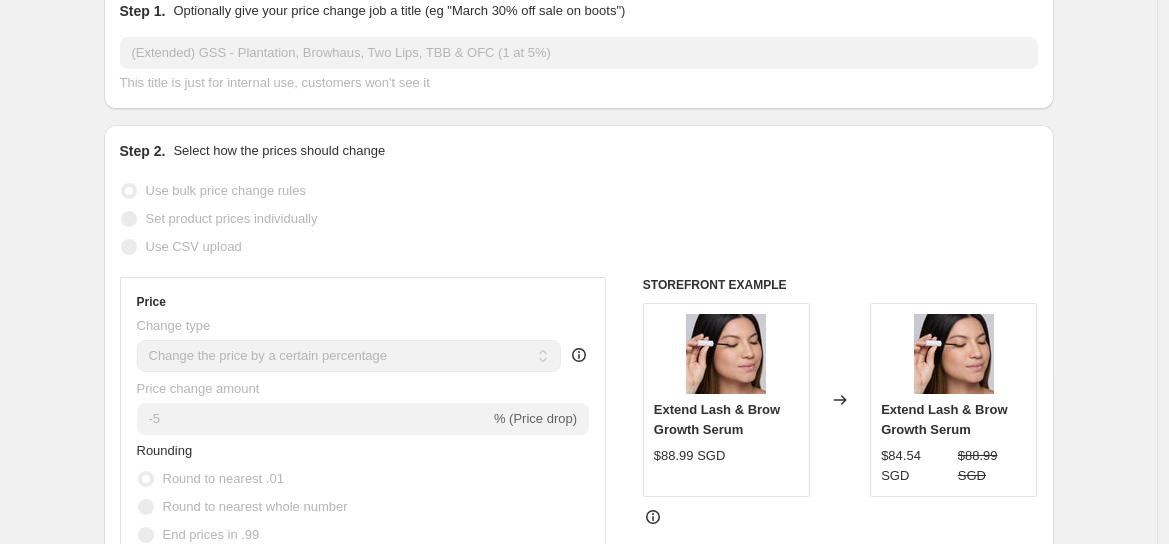 scroll, scrollTop: 0, scrollLeft: 0, axis: both 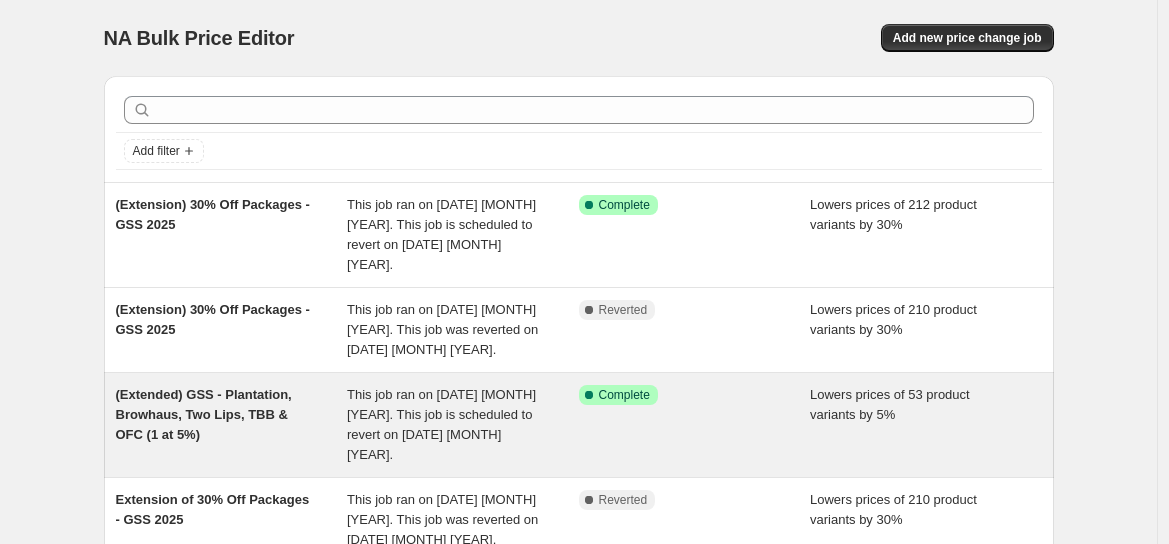 click on "(Extended) GSS - Plantation, Browhaus, Two Lips, TBB & OFC (1 at 5%)" at bounding box center [204, 414] 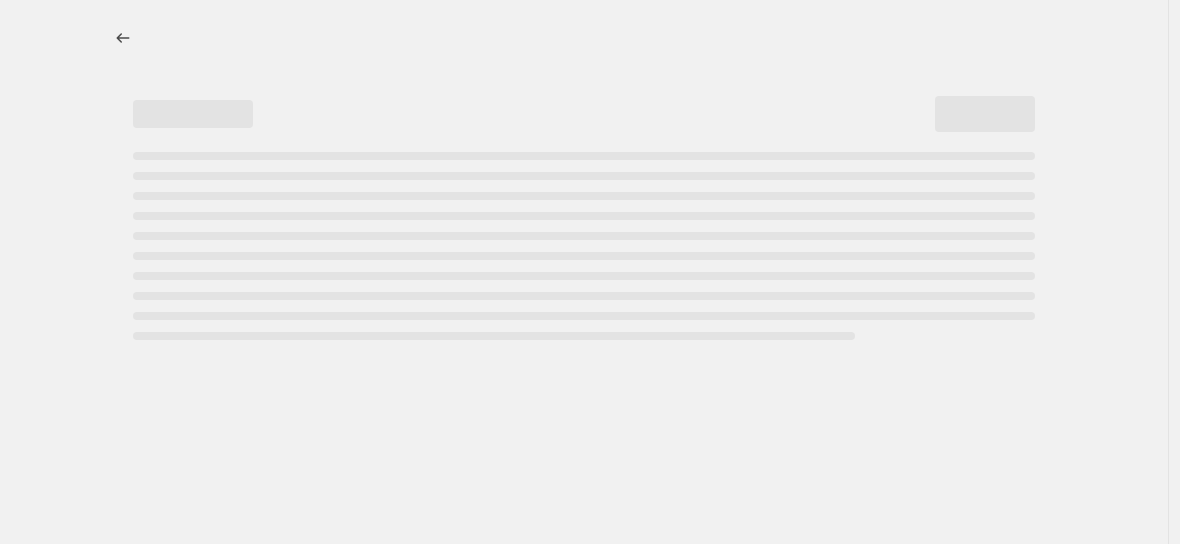 select on "percentage" 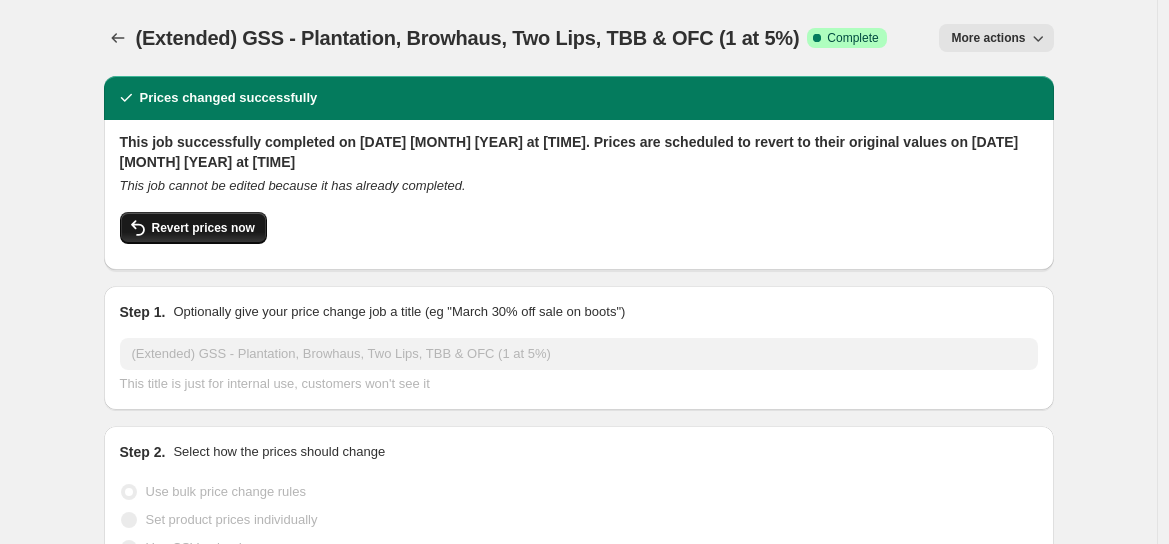 click on "Revert prices now" at bounding box center (203, 228) 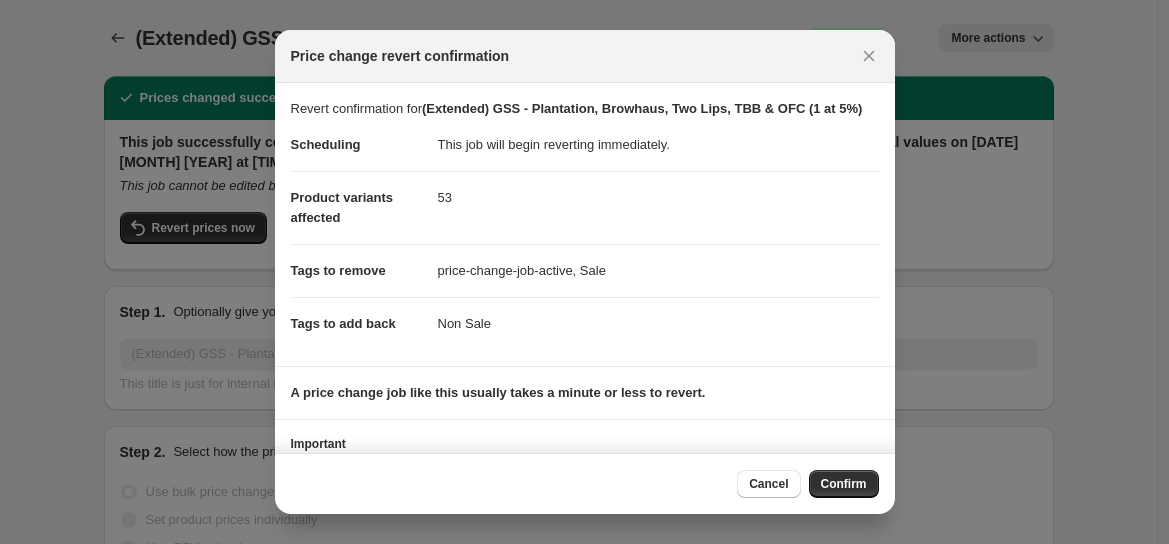 scroll, scrollTop: 137, scrollLeft: 0, axis: vertical 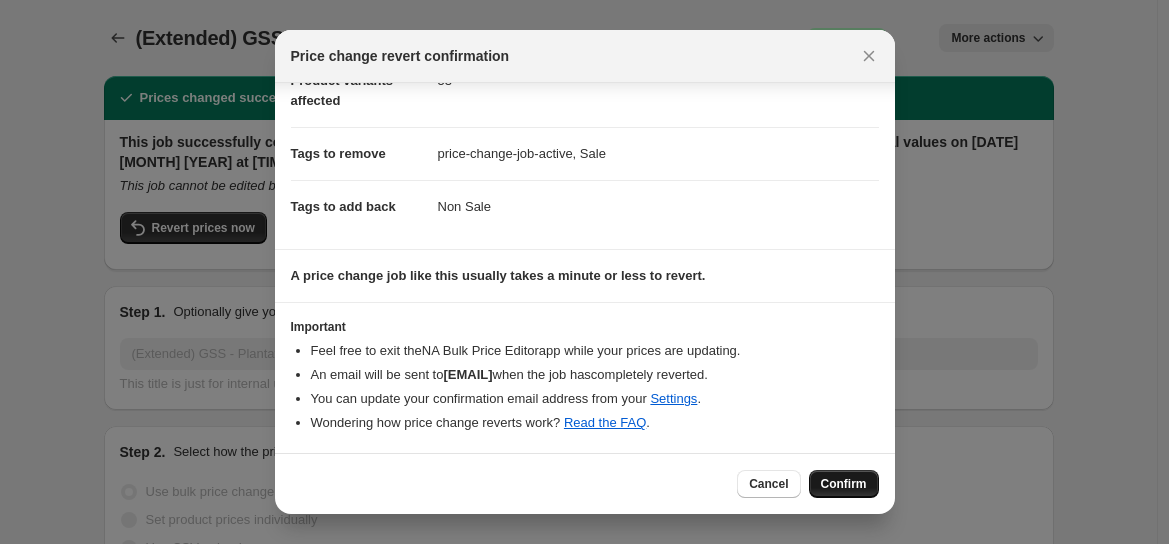 click on "Confirm" at bounding box center (844, 484) 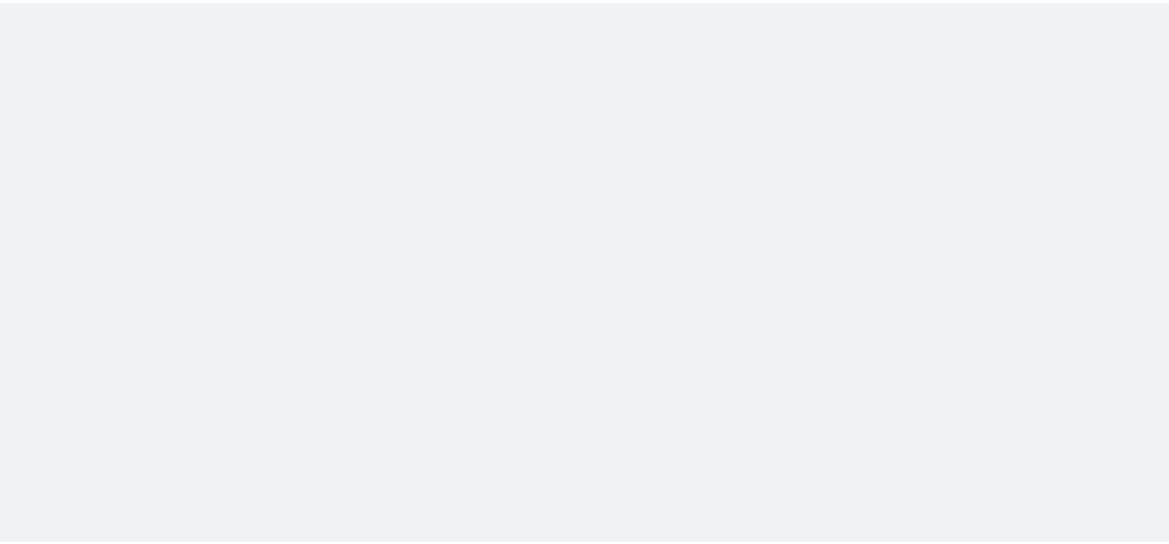 scroll, scrollTop: 0, scrollLeft: 0, axis: both 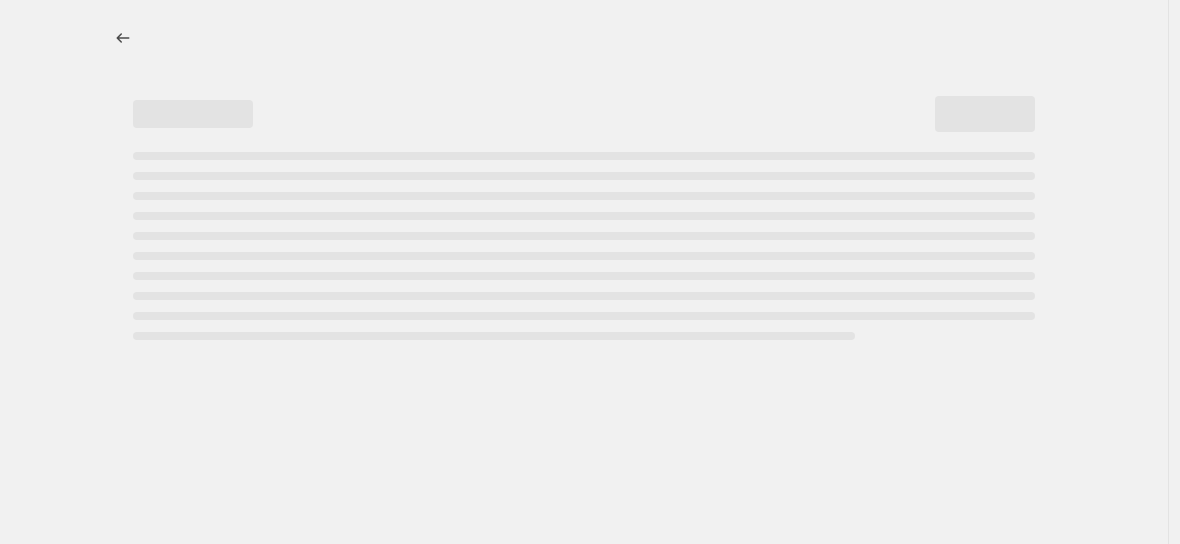 select on "percentage" 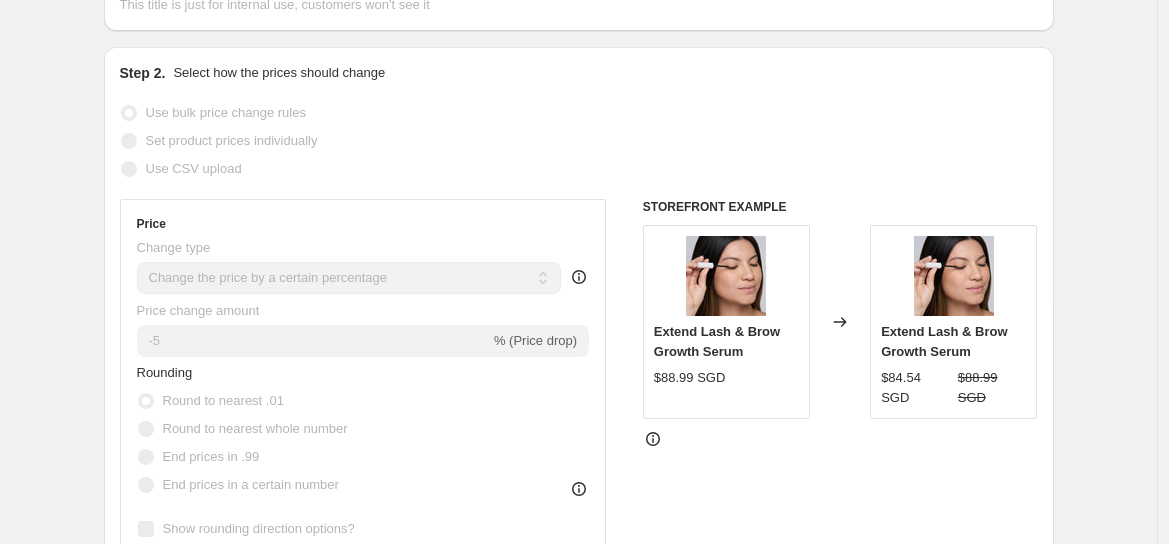 scroll, scrollTop: 0, scrollLeft: 0, axis: both 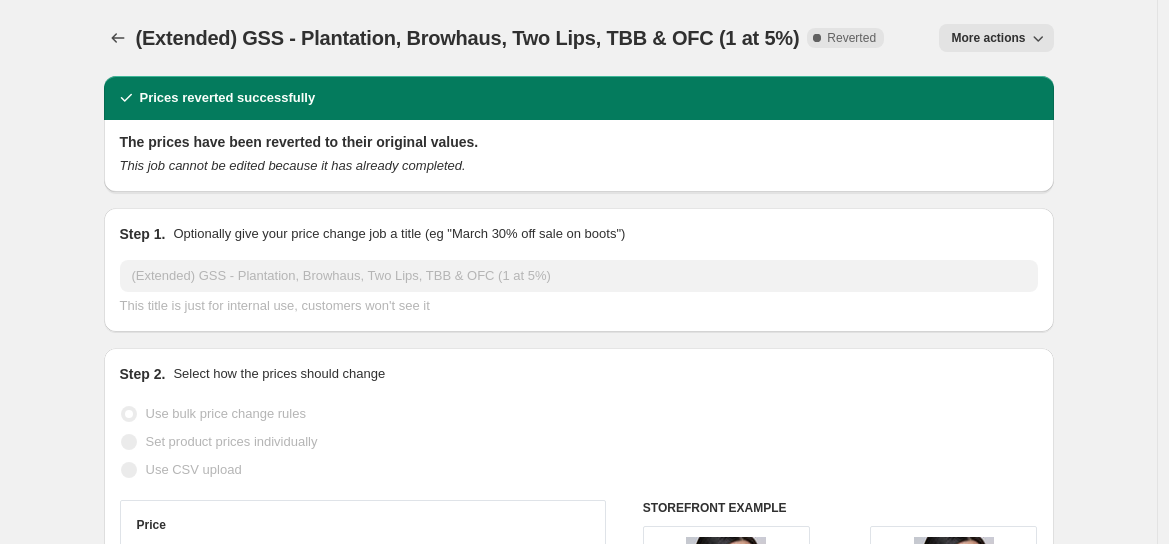 click on "More actions" at bounding box center [988, 38] 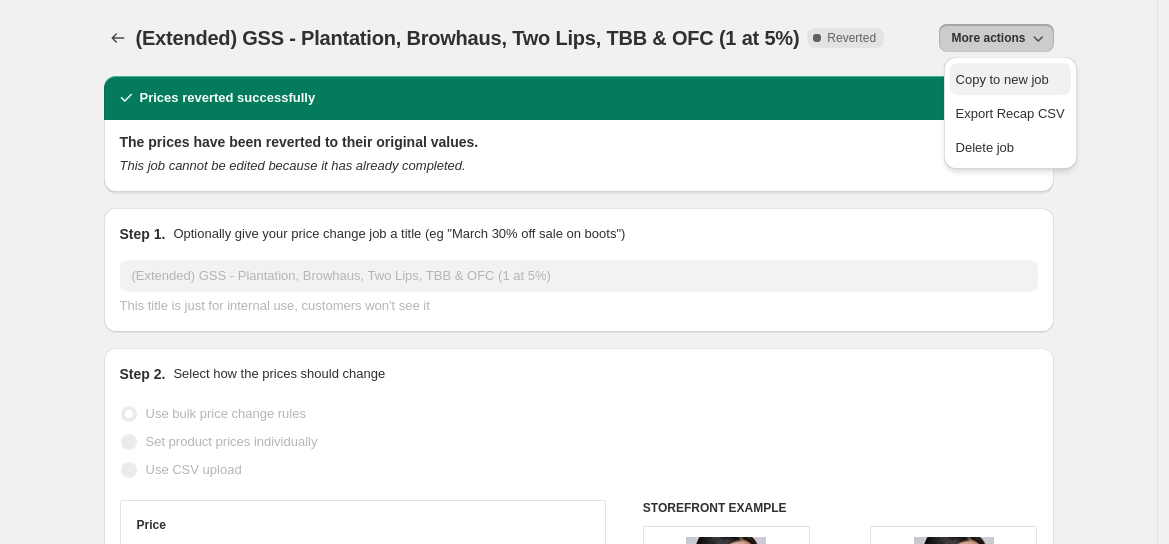 click on "Copy to new job" at bounding box center (1002, 79) 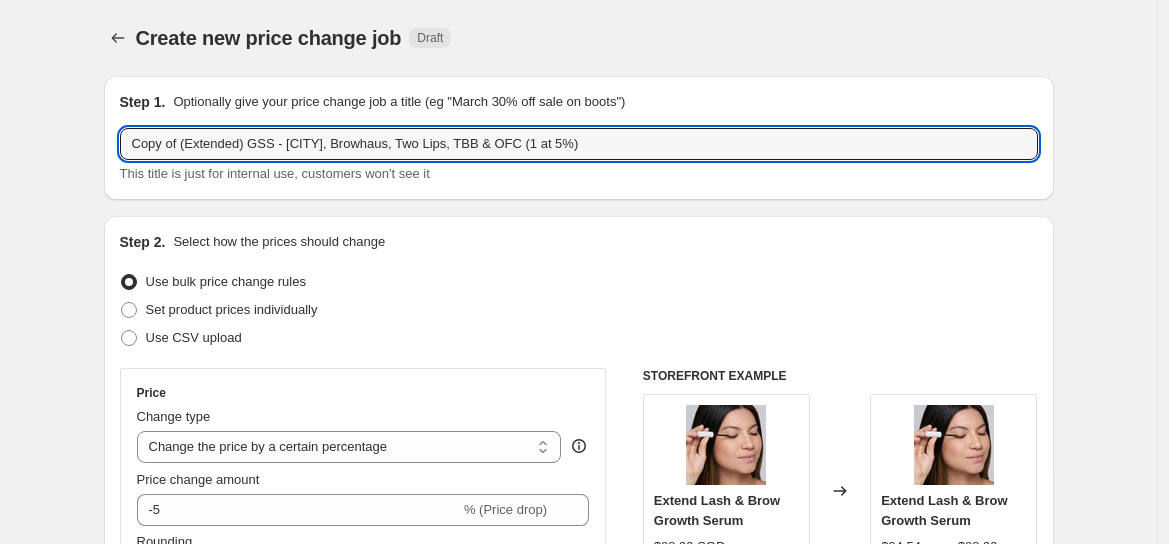 drag, startPoint x: 192, startPoint y: 145, endPoint x: 76, endPoint y: 129, distance: 117.09825 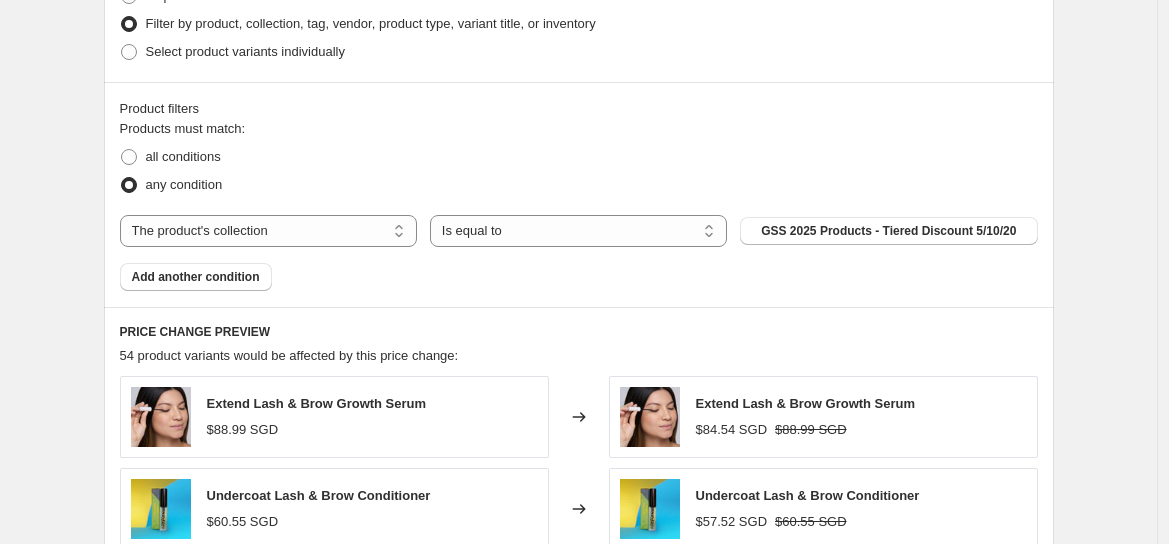 scroll, scrollTop: 1792, scrollLeft: 0, axis: vertical 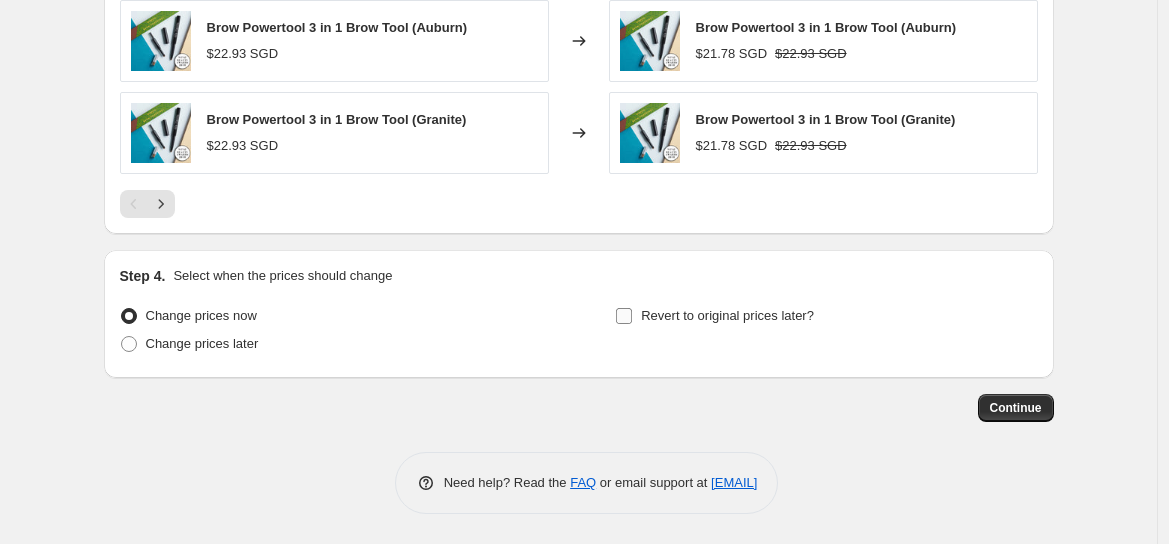 type on "(Extended) GSS - Plantation, Browhaus, Two Lips, TBB & OFC (1 at 5%)" 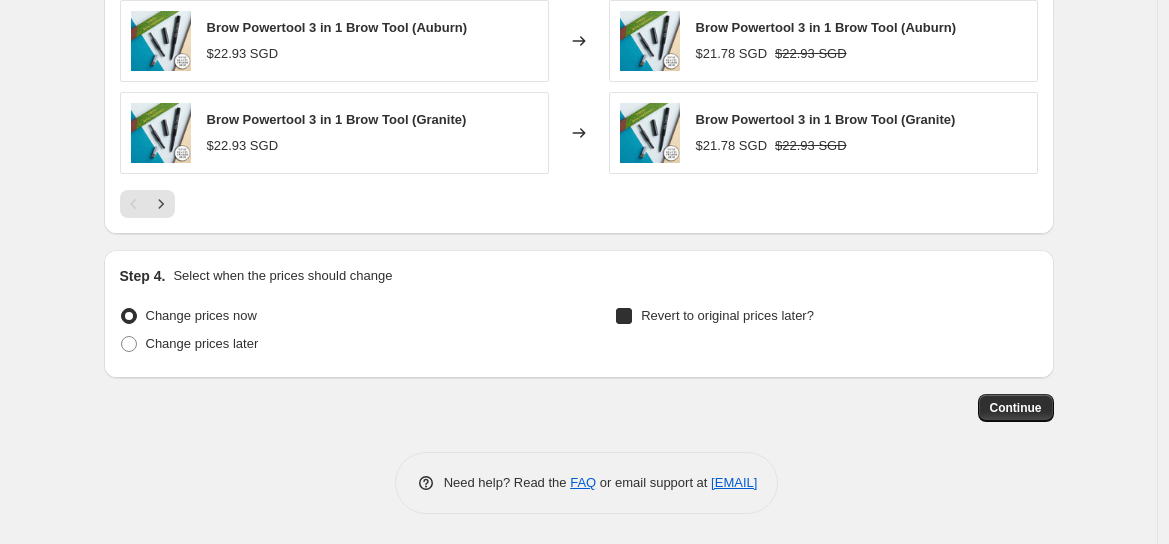 checkbox on "true" 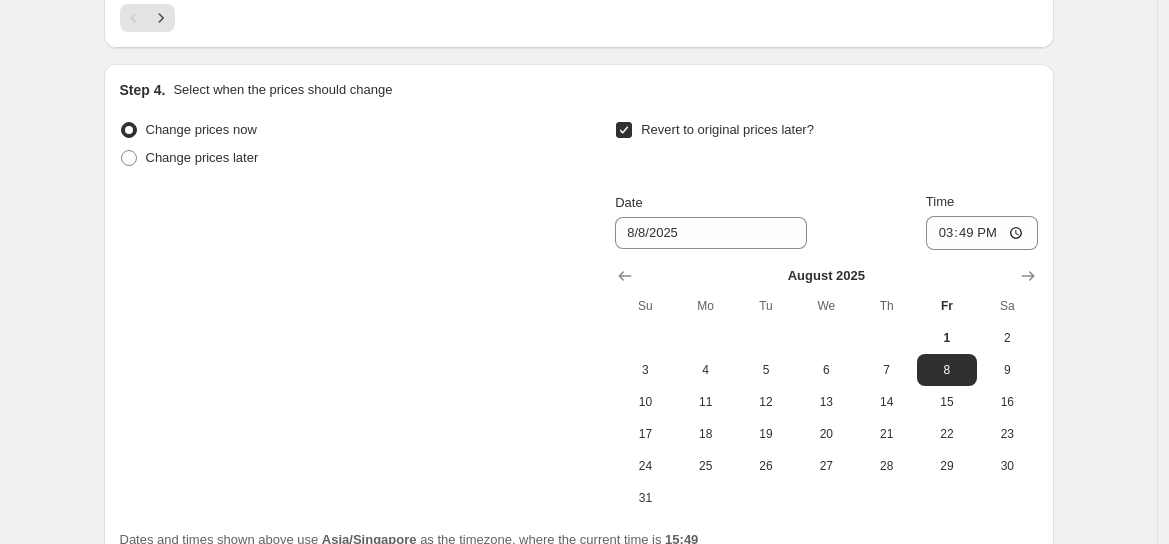 scroll, scrollTop: 1983, scrollLeft: 0, axis: vertical 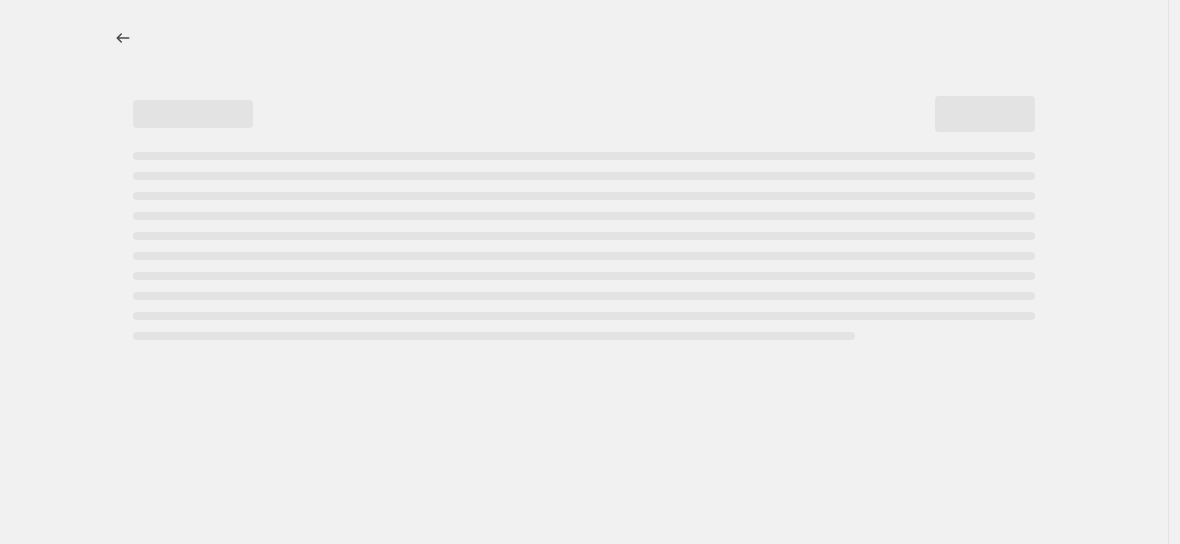select on "percentage" 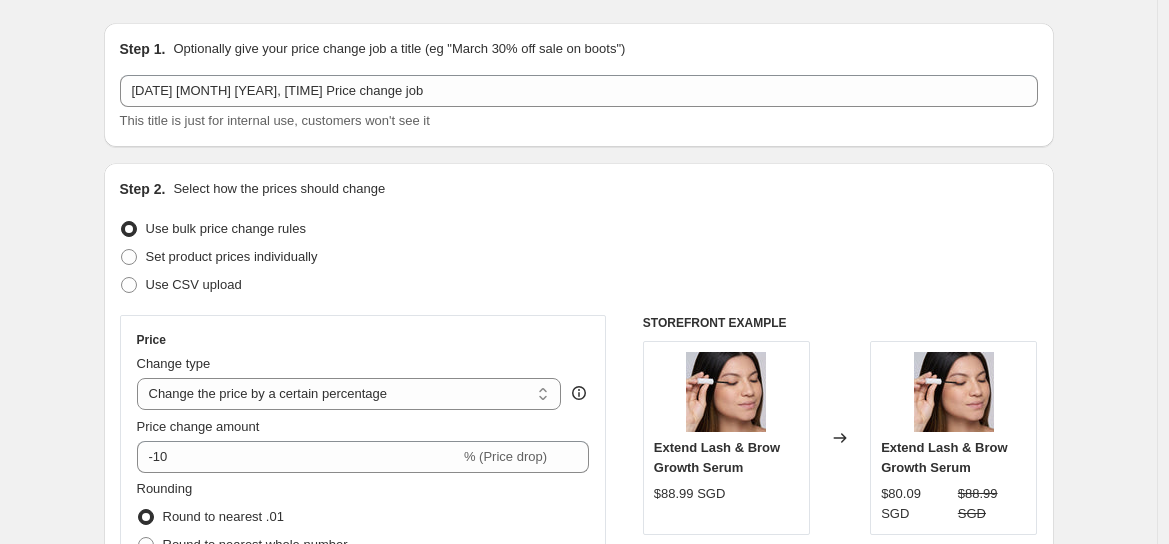 scroll, scrollTop: 0, scrollLeft: 0, axis: both 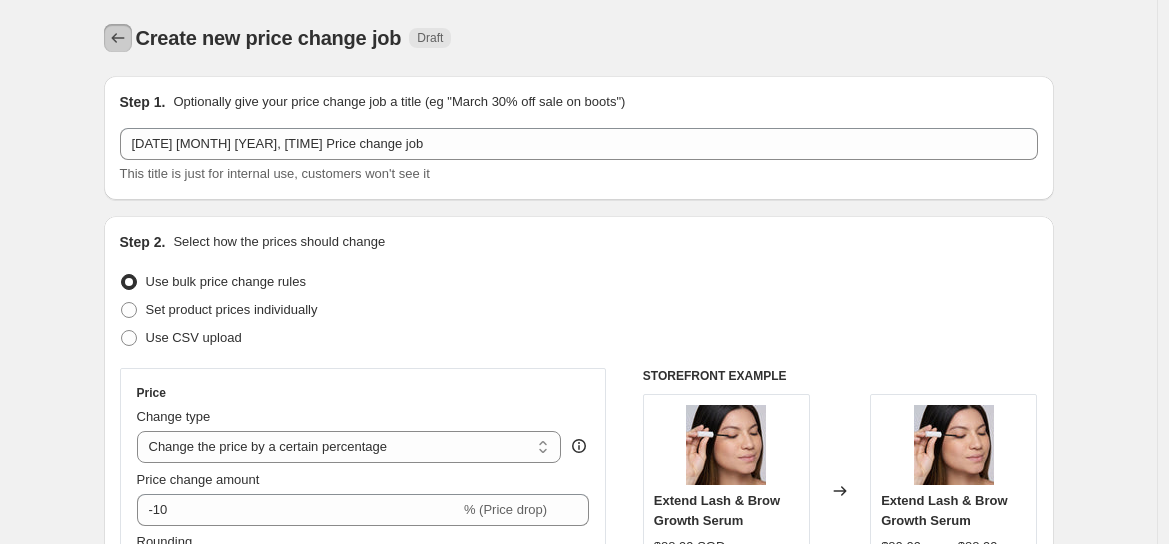 click 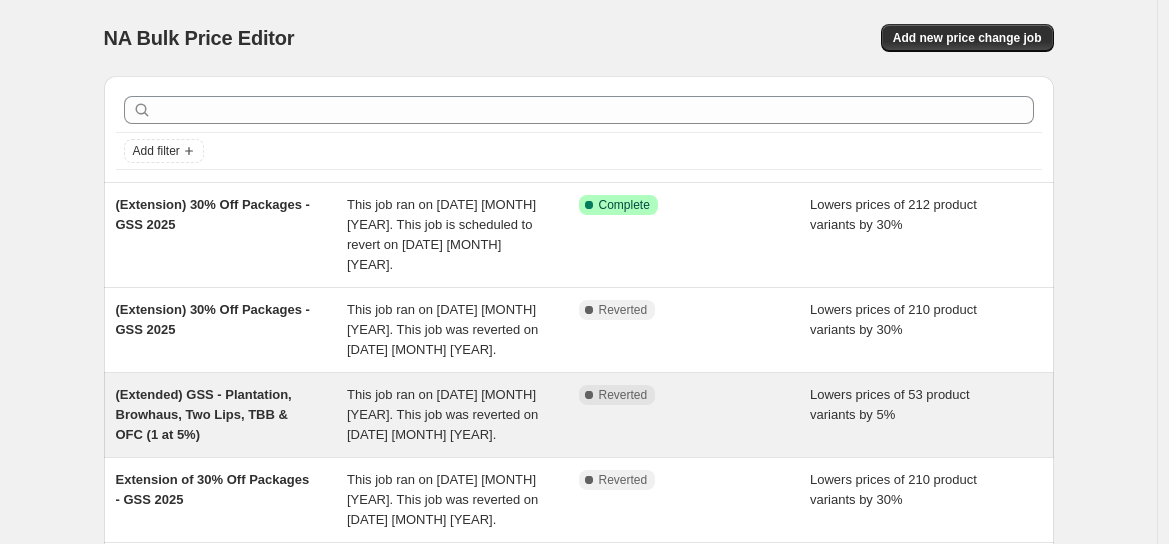 click on "(Extended) GSS - Plantation, Browhaus, Two Lips, TBB & OFC (1 at 5%)" at bounding box center [232, 415] 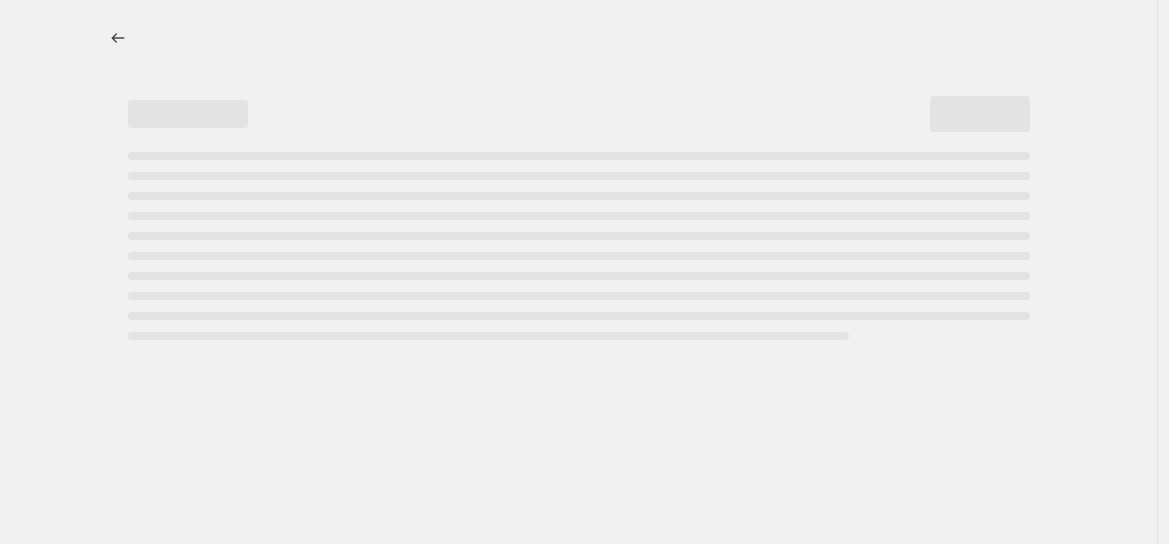 select on "percentage" 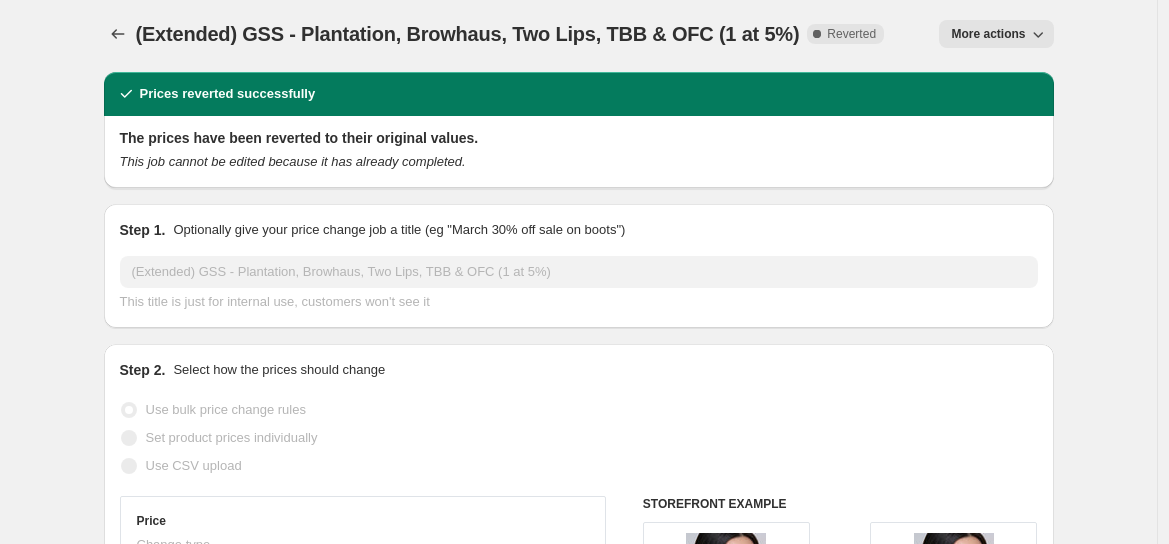 scroll, scrollTop: 0, scrollLeft: 0, axis: both 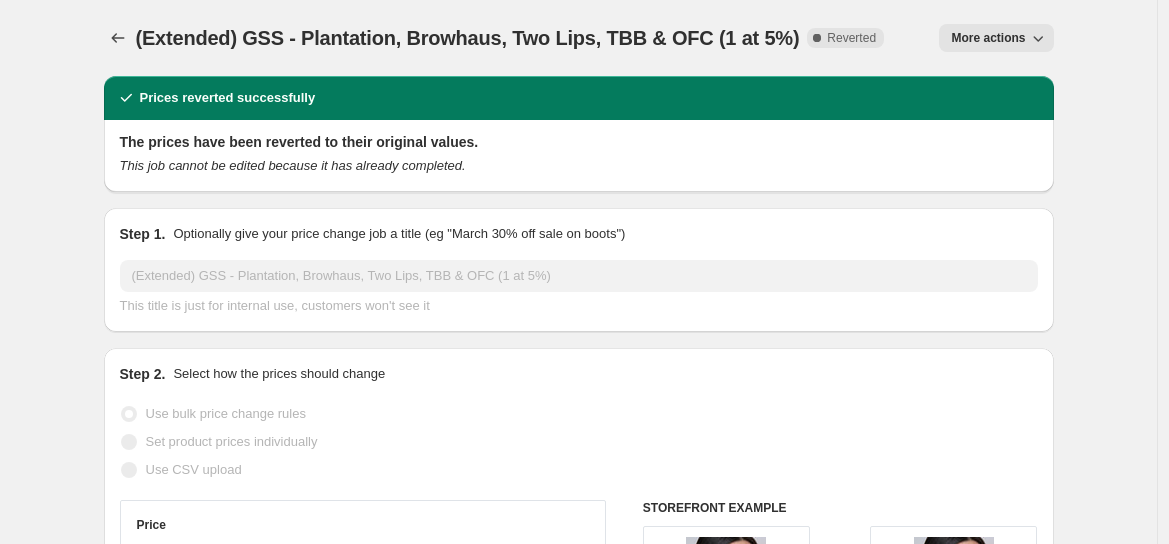 click 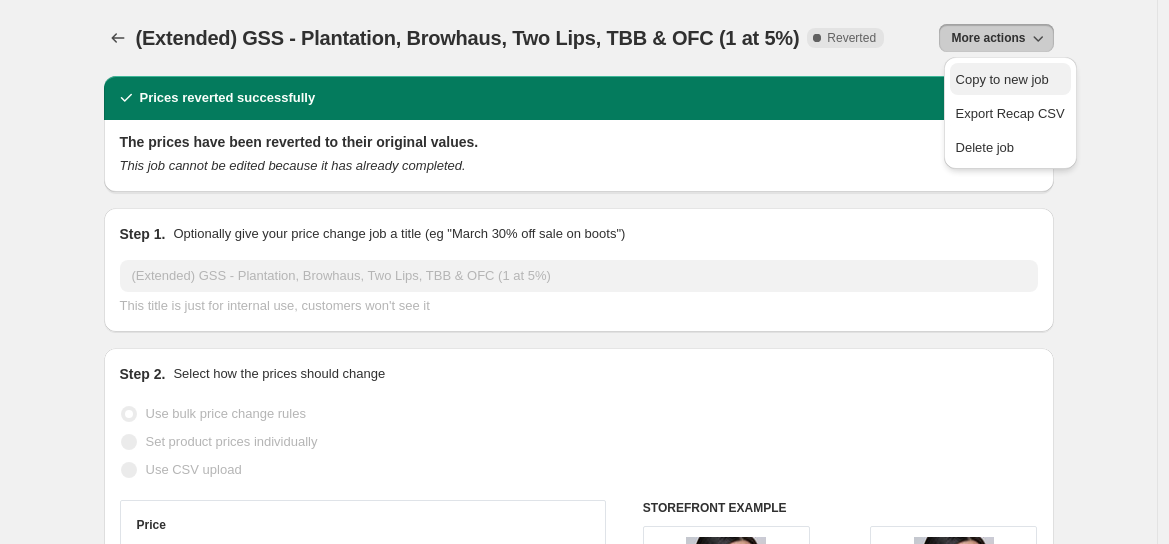 click on "Copy to new job" at bounding box center (1002, 79) 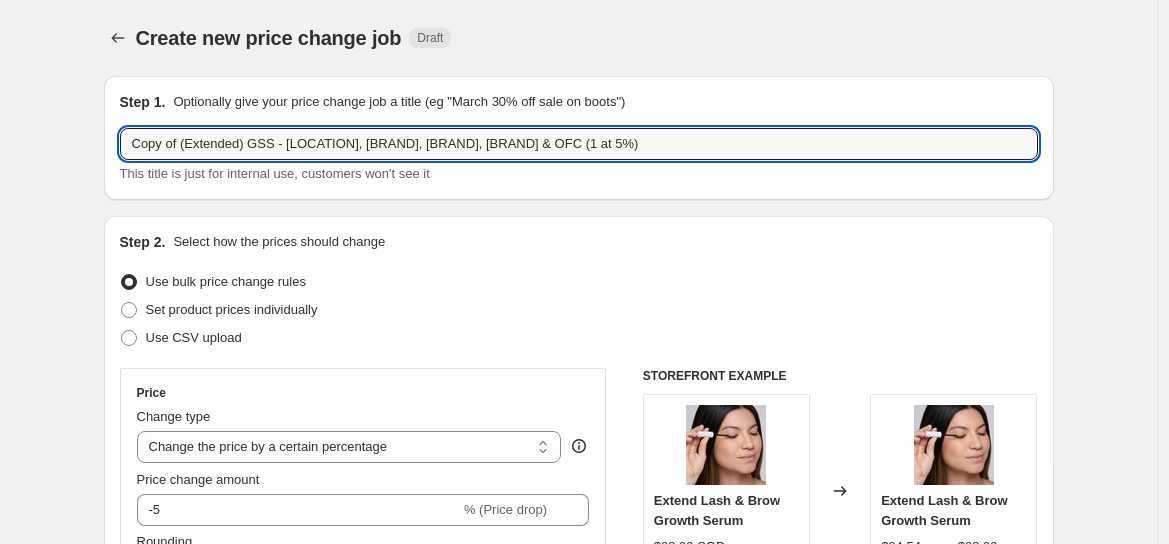drag, startPoint x: 188, startPoint y: 146, endPoint x: 49, endPoint y: 127, distance: 140.29256 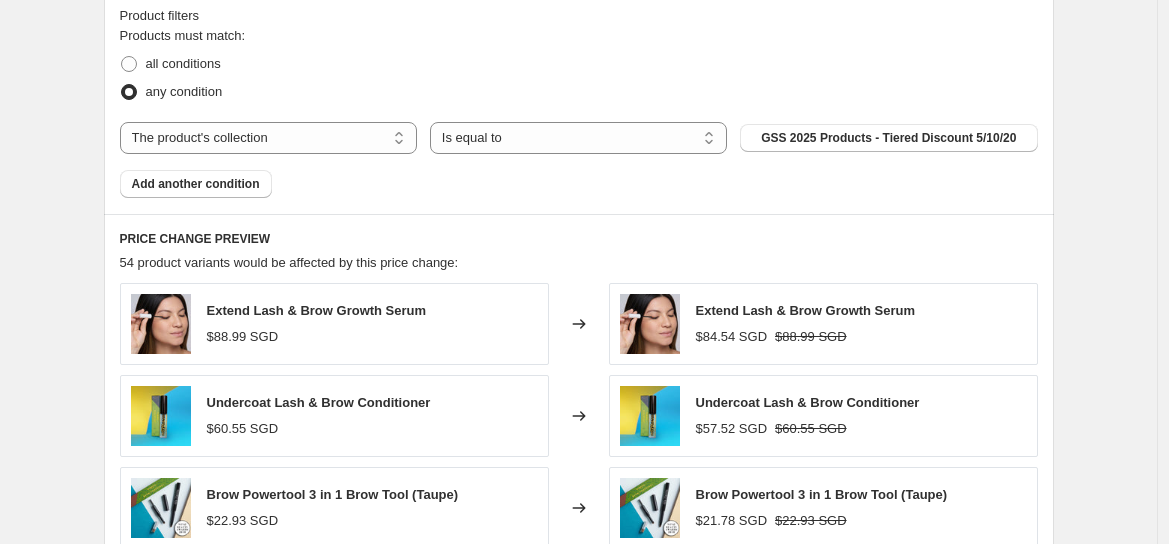 scroll, scrollTop: 1792, scrollLeft: 0, axis: vertical 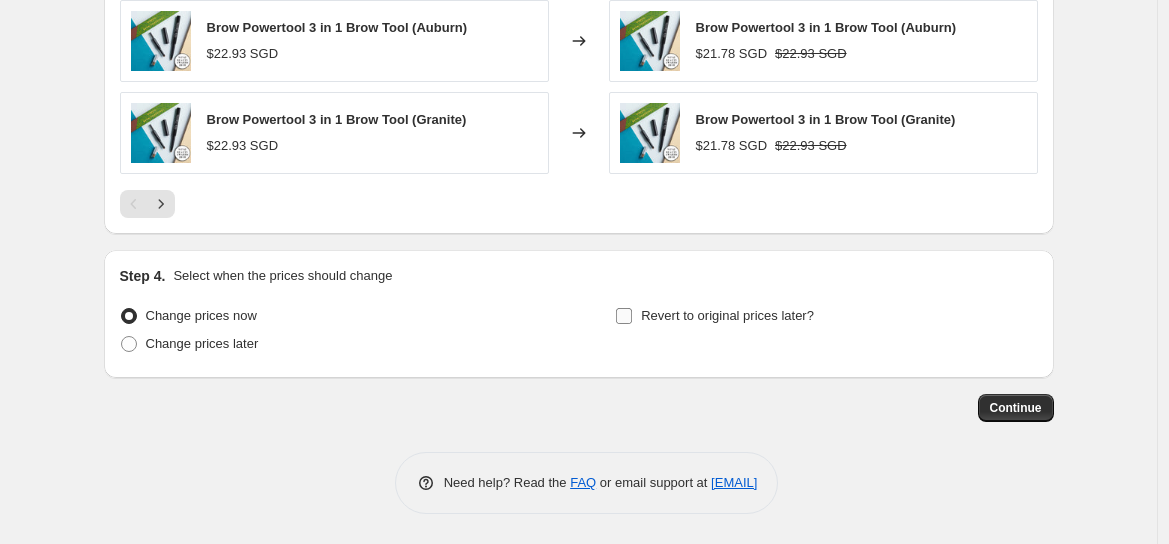 type on "(Extended) GSS - Plantation, Browhaus, Two Lips, TBB & OFC (1 at 5%)" 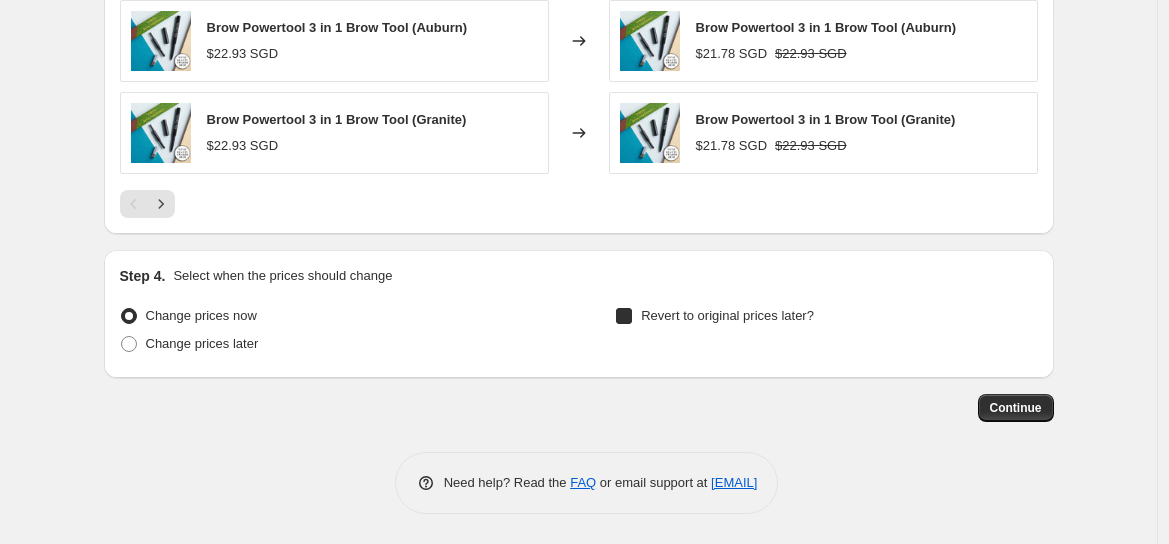 checkbox on "true" 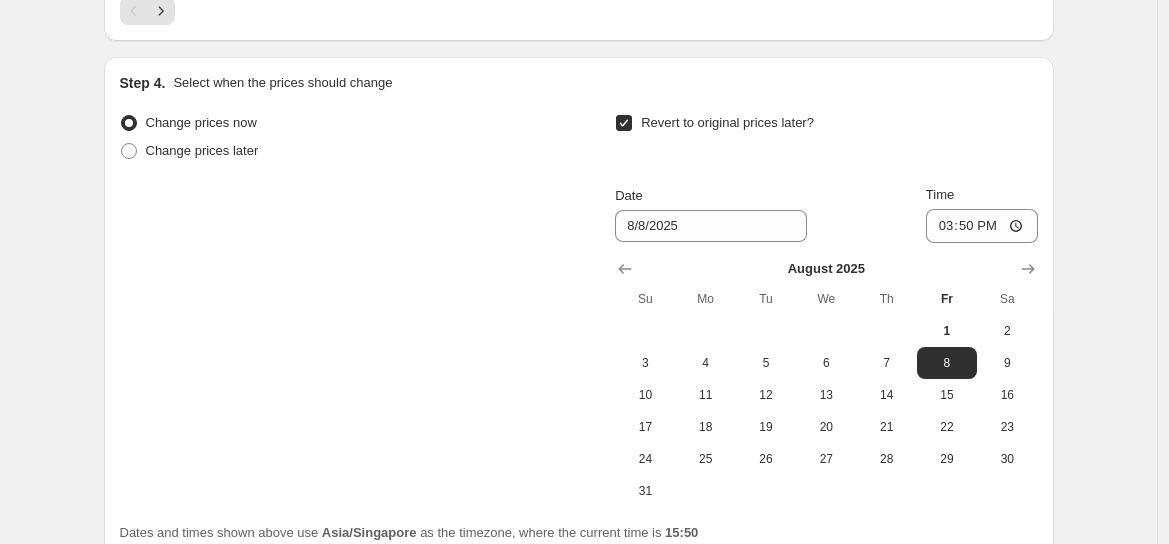 scroll, scrollTop: 1991, scrollLeft: 0, axis: vertical 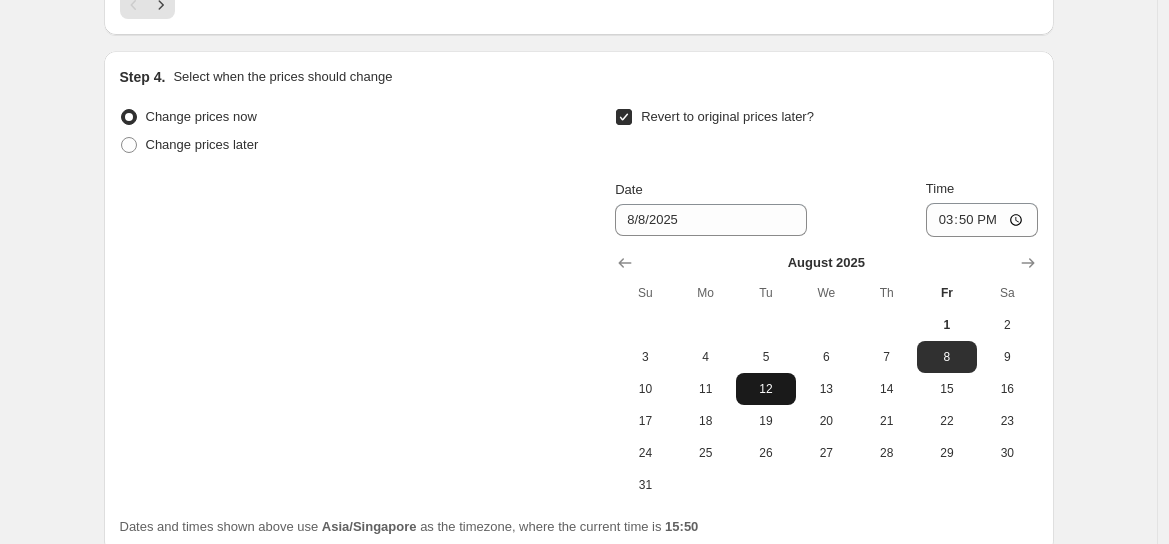 click on "12" at bounding box center [766, 389] 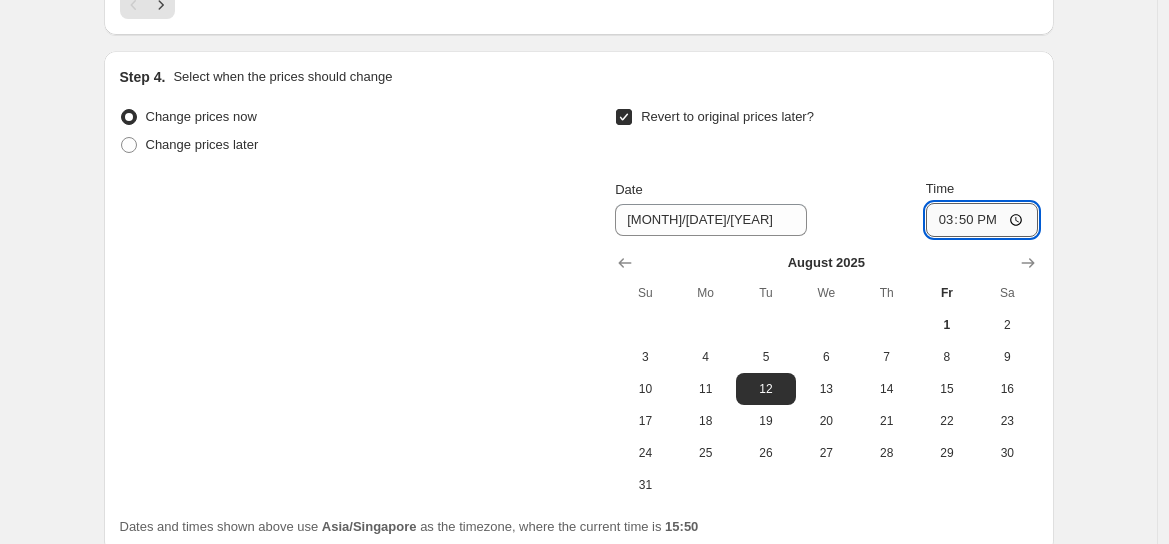 click on "15:50" at bounding box center (982, 220) 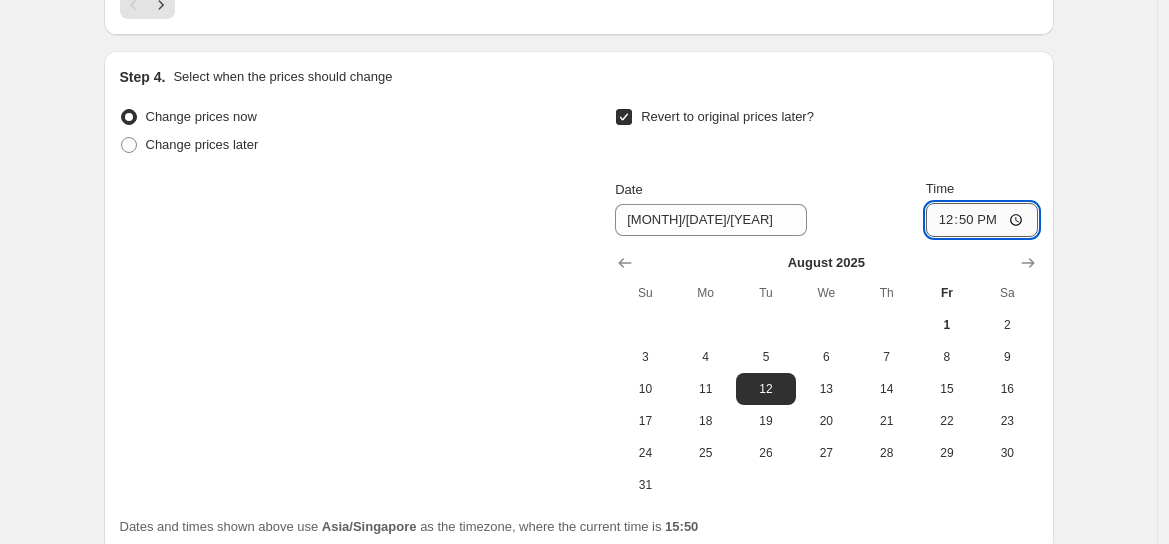 type on "12:00" 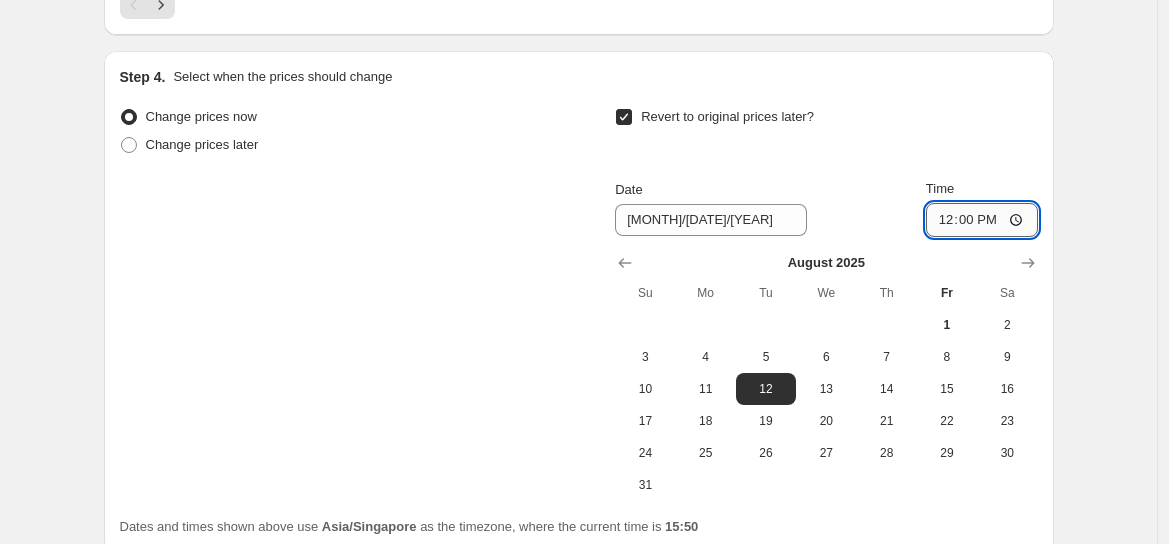 click on "12:00" at bounding box center [982, 220] 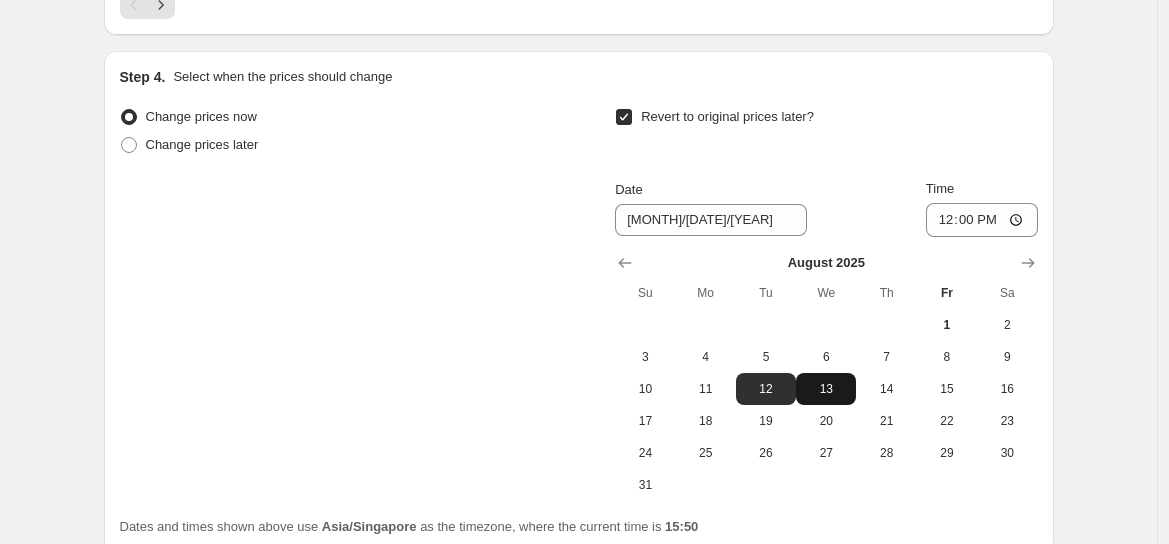 click on "13" at bounding box center (826, 389) 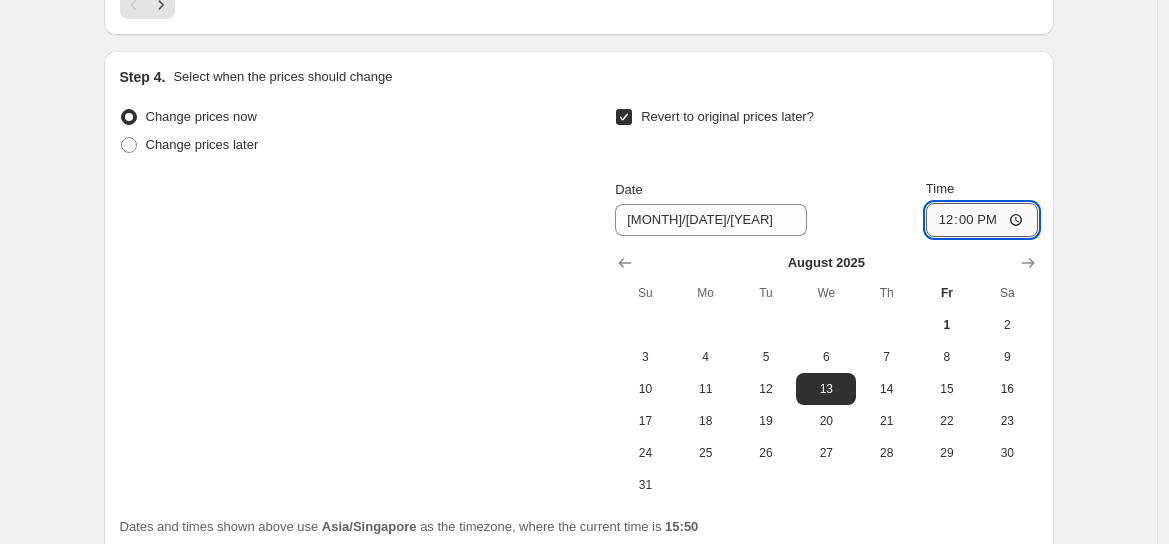 click on "12:00" at bounding box center [982, 220] 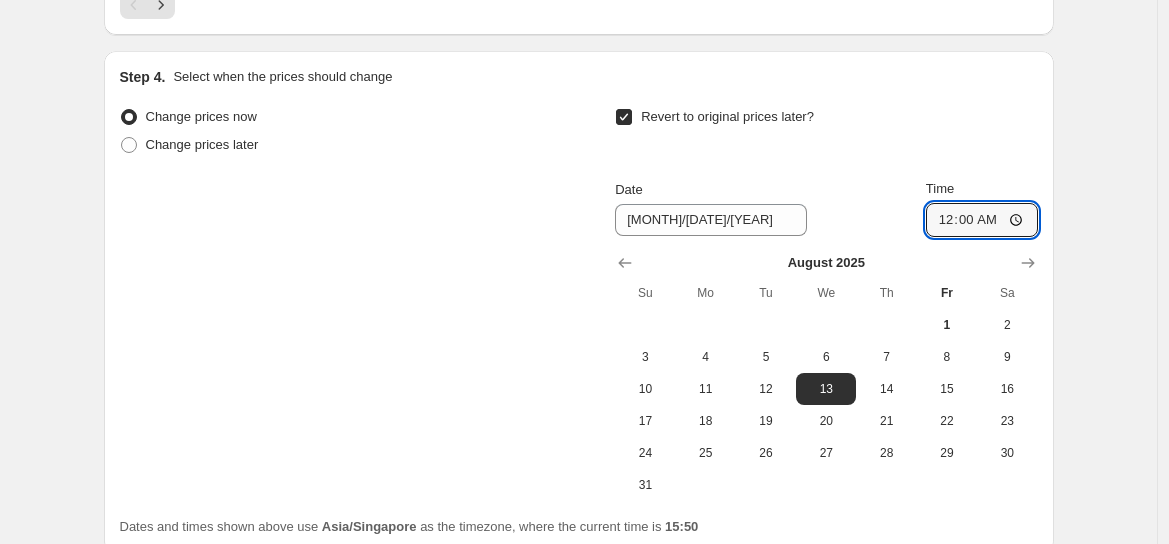 click on "Create new price change job. This page is ready Create new price change job Draft Step 1. Optionally give your price change job a title (eg "March 30% off sale on boots") (Extended) GSS - Plantation, Browhaus, Two Lips, TBB & OFC (1 at 5%) This title is just for internal use, customers won't see it Step 2. Select how the prices should change Use bulk price change rules Set product prices individually Use CSV upload Price Change type Change the price to a certain amount Change the price by a certain amount Change the price by a certain percentage Change the price to the current compare at price (price before sale) Change the price by a certain amount relative to the compare at price Change the price by a certain percentage relative to the compare at price Don't change the price Change the price by a certain percentage relative to the cost per item Change price to certain cost margin Change the price by a certain percentage Price change amount -5 % (Price drop) Rounding Round to nearest .01 End prices in .99" at bounding box center (578, -636) 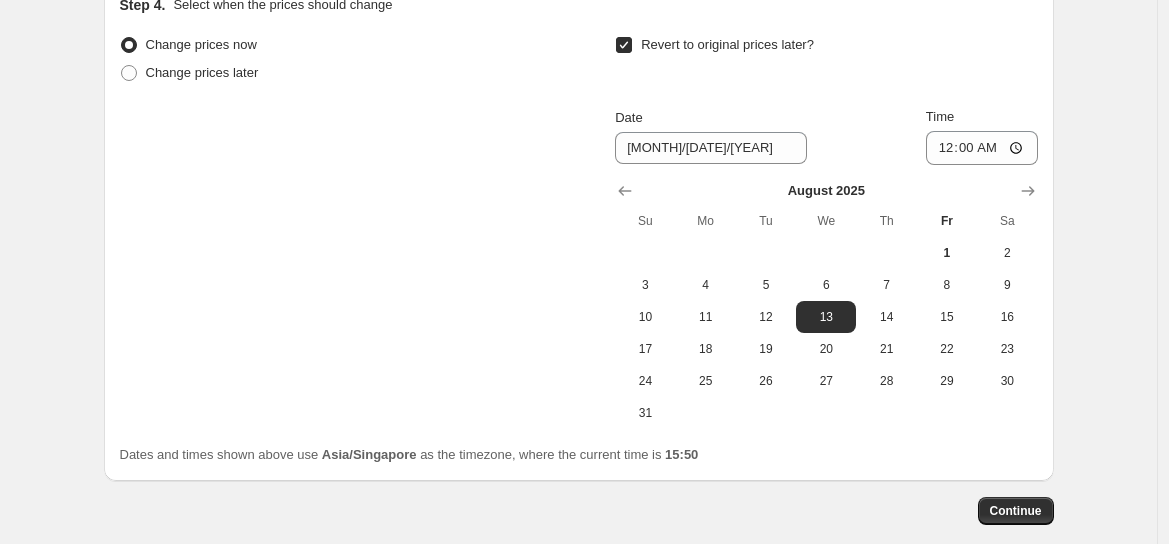 scroll, scrollTop: 2166, scrollLeft: 0, axis: vertical 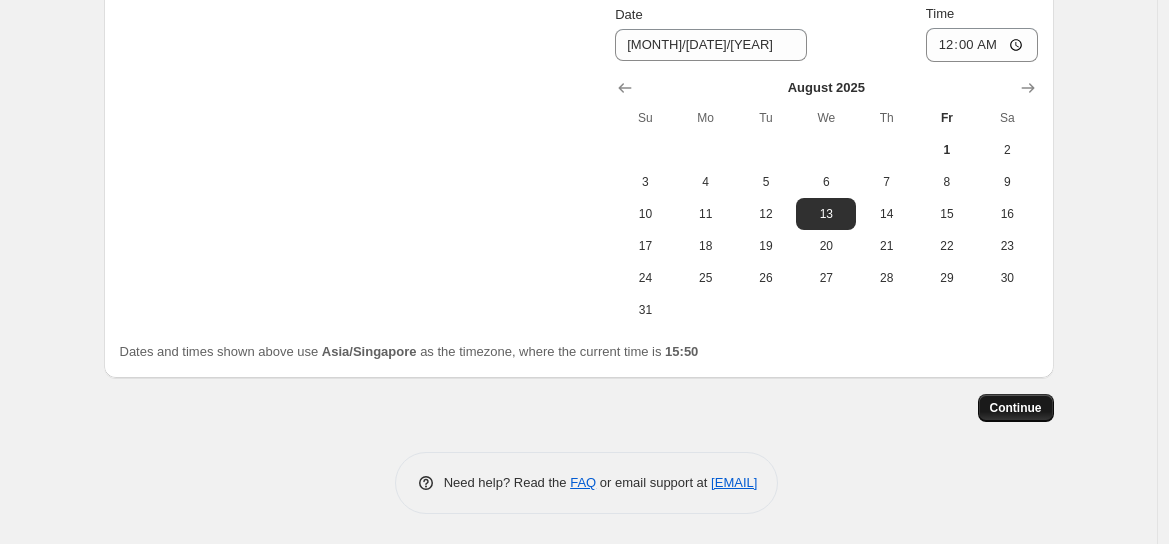 click on "Continue" at bounding box center (1016, 408) 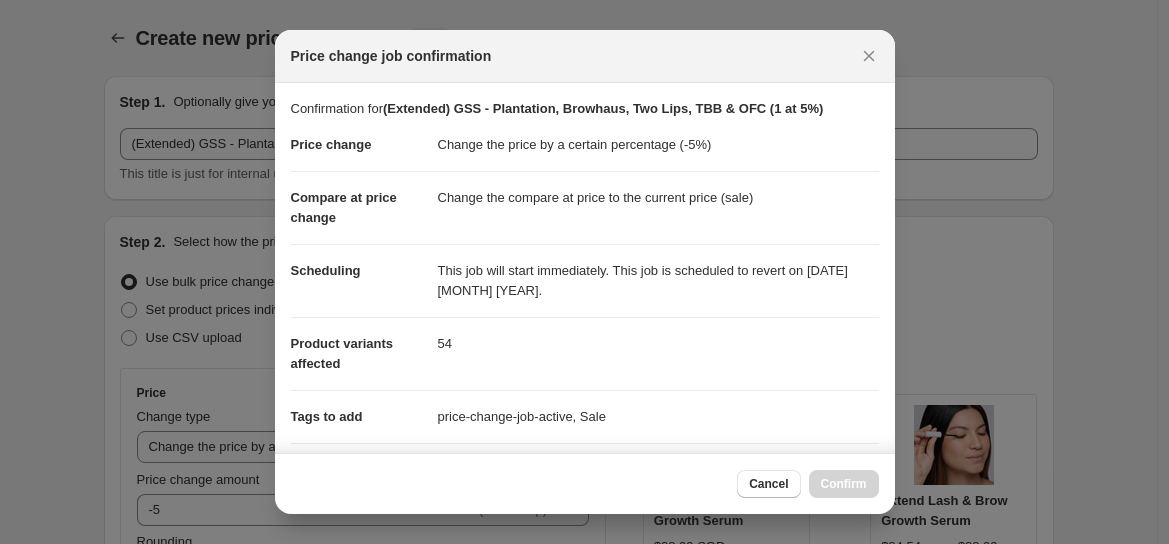 scroll, scrollTop: 0, scrollLeft: 0, axis: both 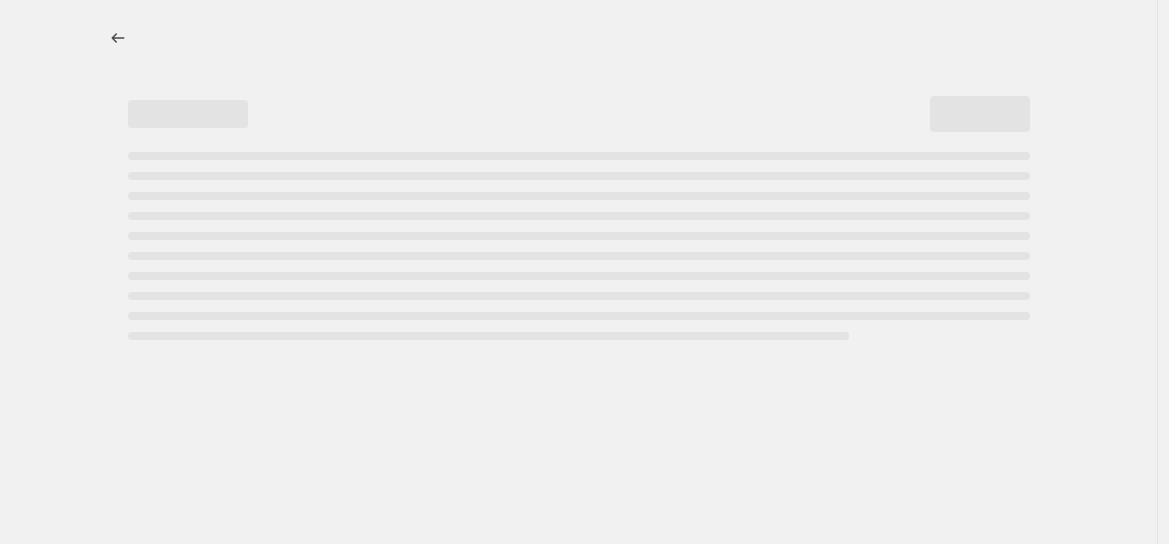 select on "percentage" 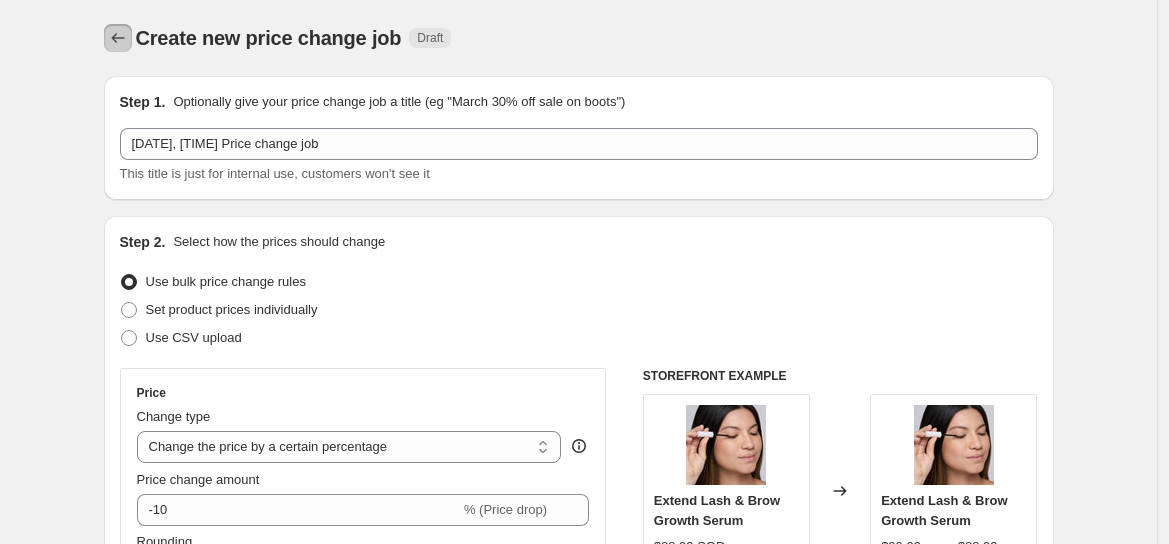 click at bounding box center (118, 38) 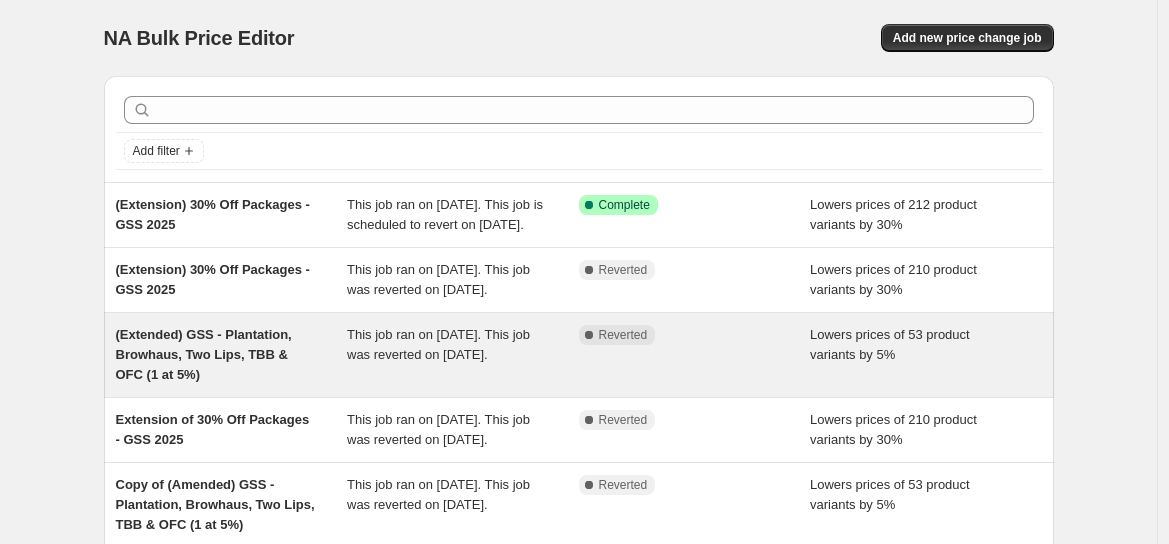 click on "(Extended) GSS - Plantation, Browhaus, Two Lips, TBB & OFC (1 at 5%)" at bounding box center [204, 354] 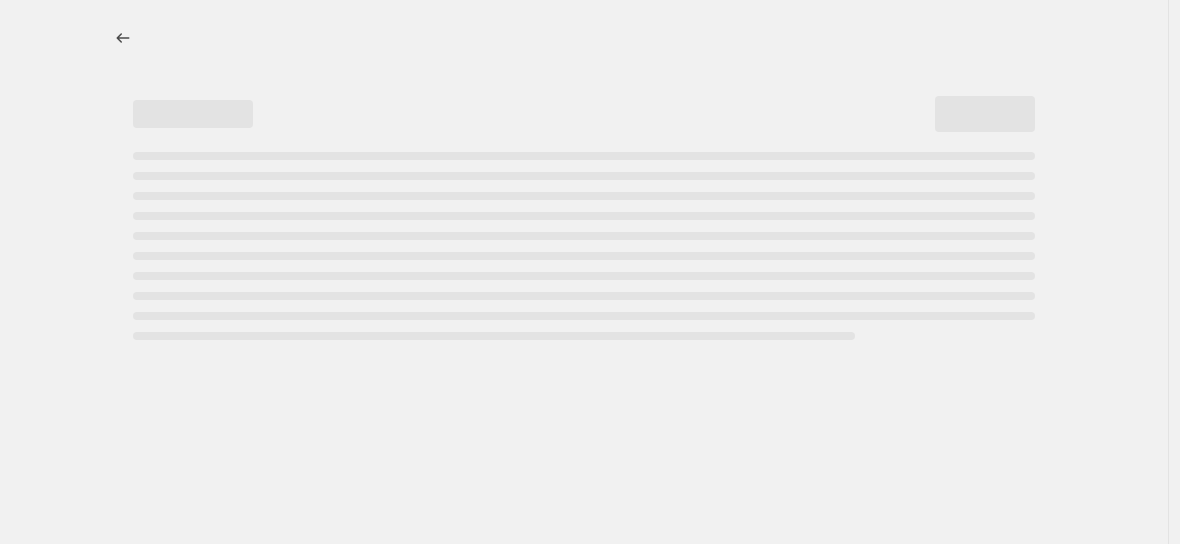 select on "percentage" 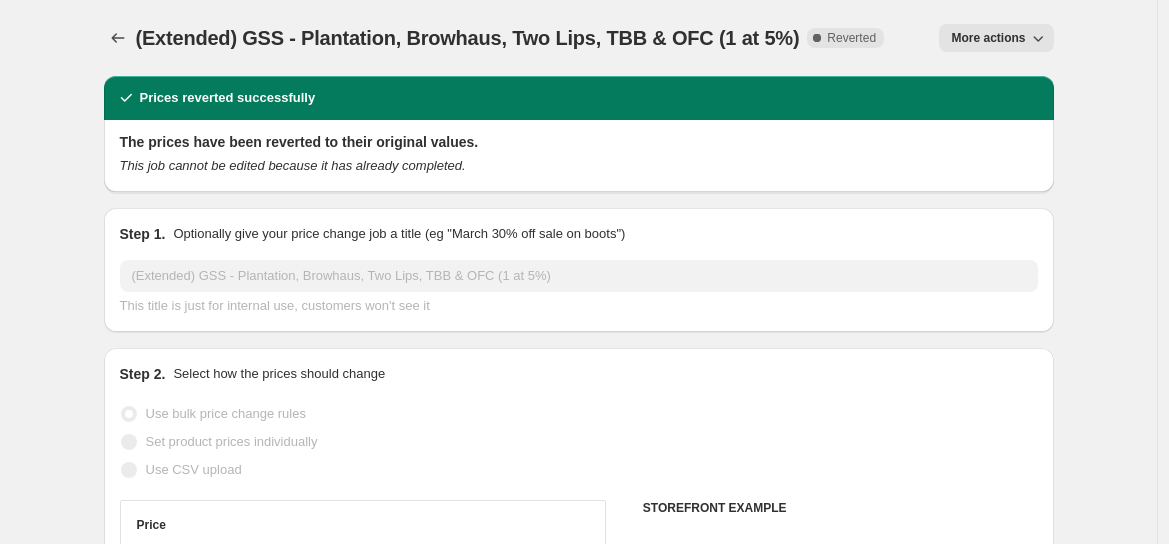 click on "More actions" at bounding box center (988, 38) 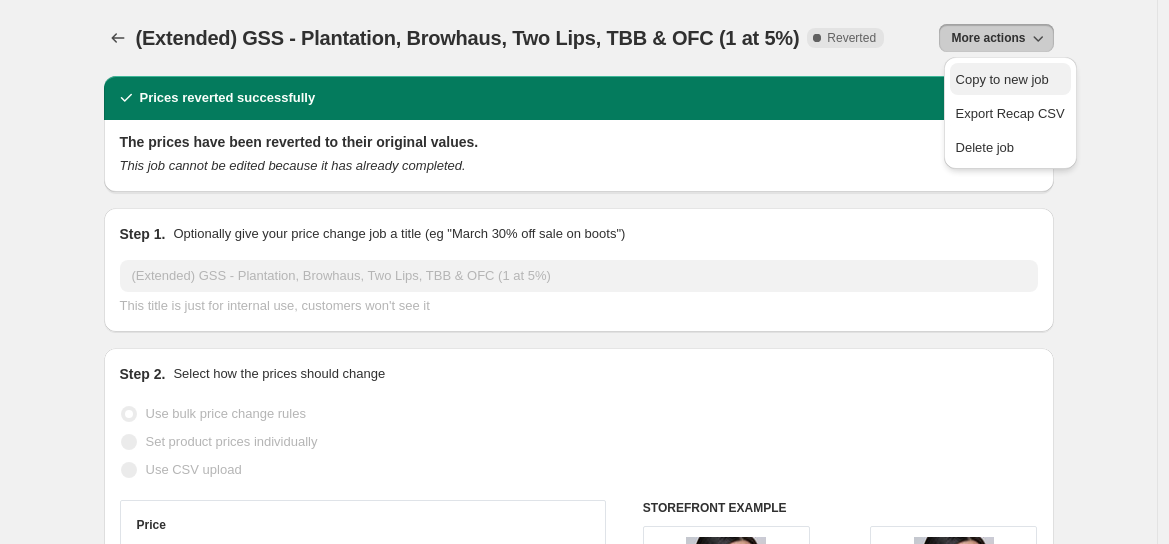 click on "Copy to new job" at bounding box center [1002, 79] 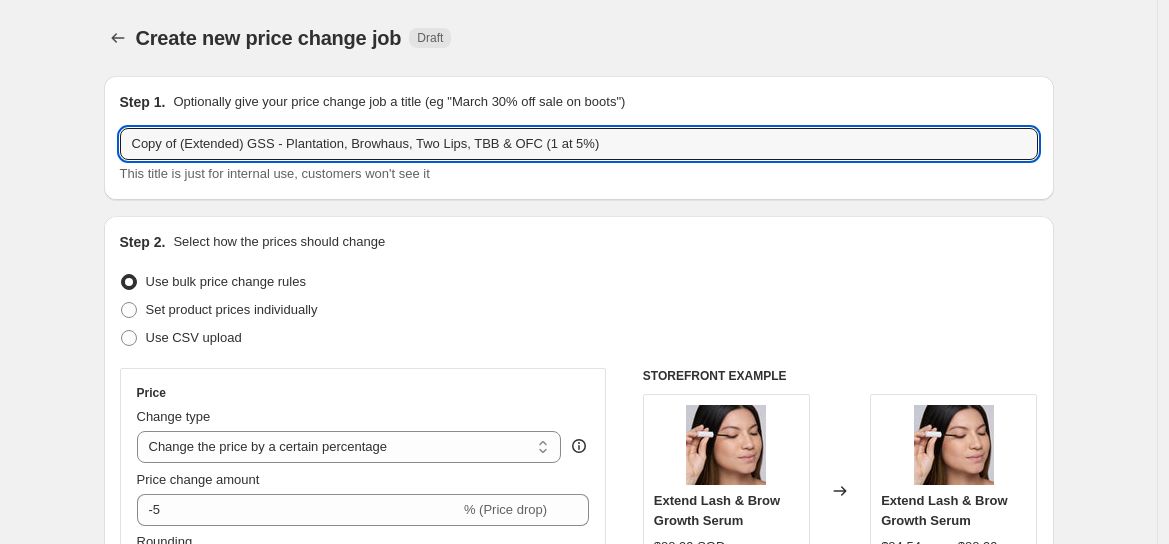 drag, startPoint x: 188, startPoint y: 142, endPoint x: 41, endPoint y: 141, distance: 147.0034 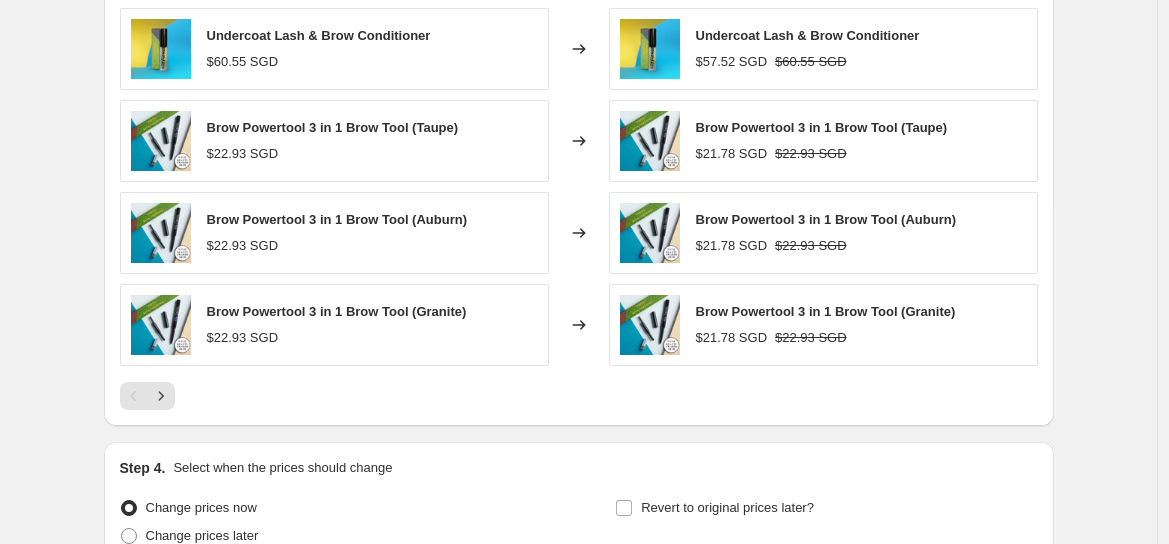 scroll, scrollTop: 1792, scrollLeft: 0, axis: vertical 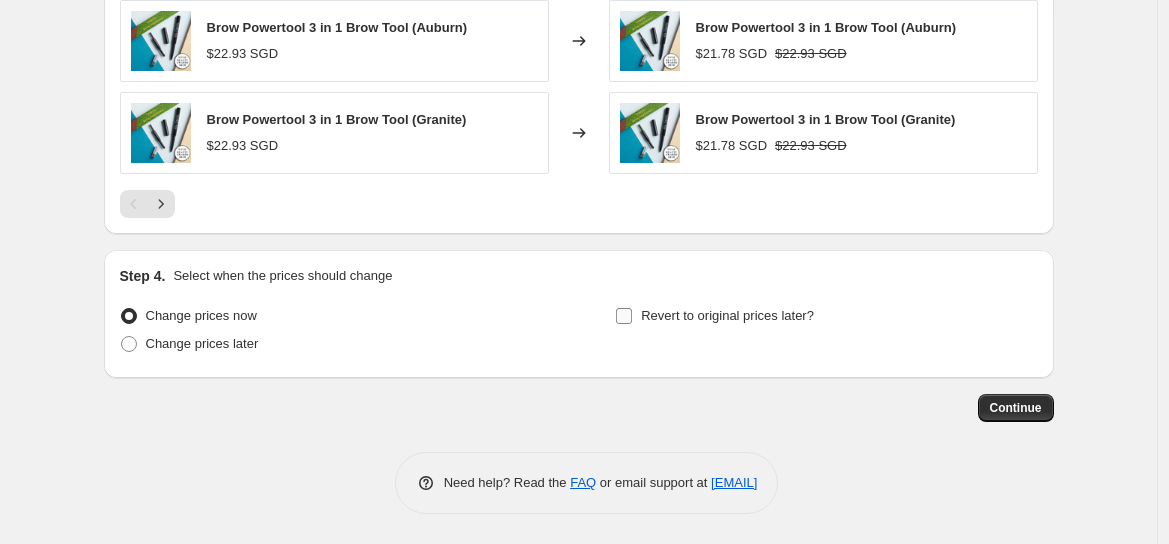 type on "(Extended) GSS - Plantation, Browhaus, Two Lips, TBB & OFC (1 at 5%)" 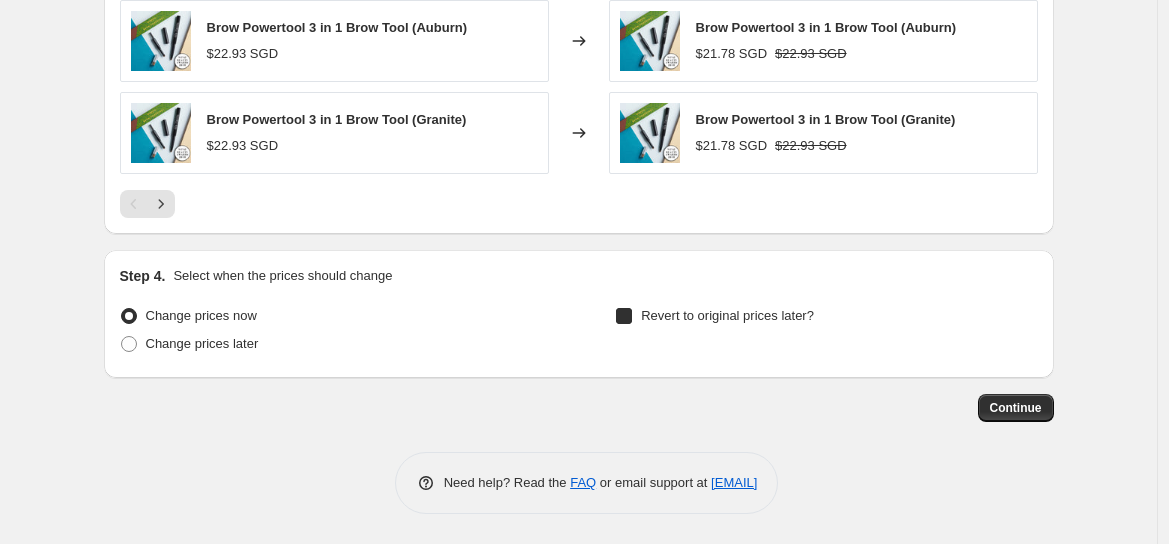checkbox on "true" 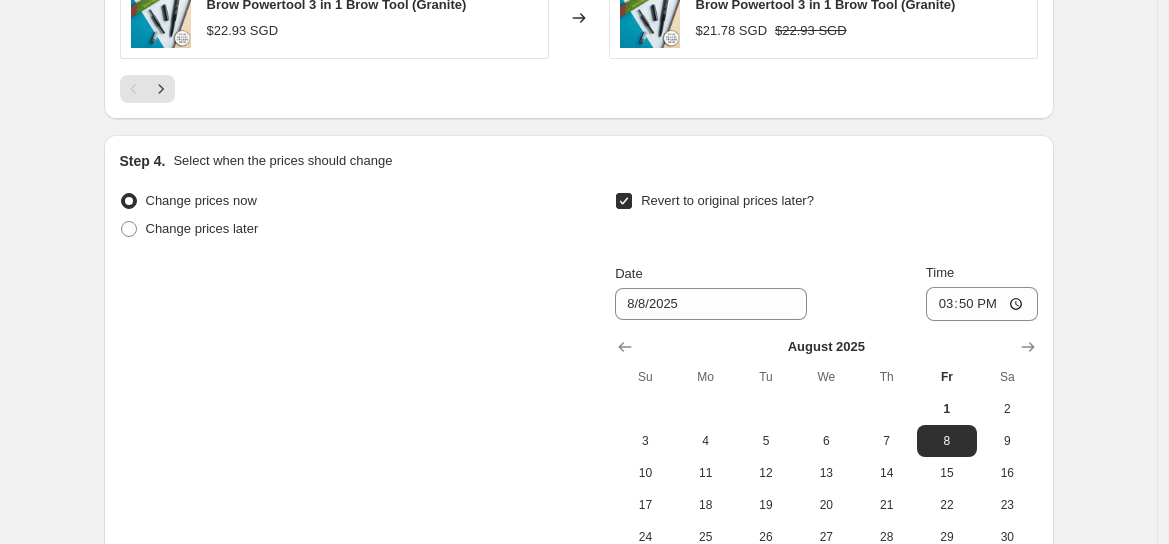 scroll, scrollTop: 1936, scrollLeft: 0, axis: vertical 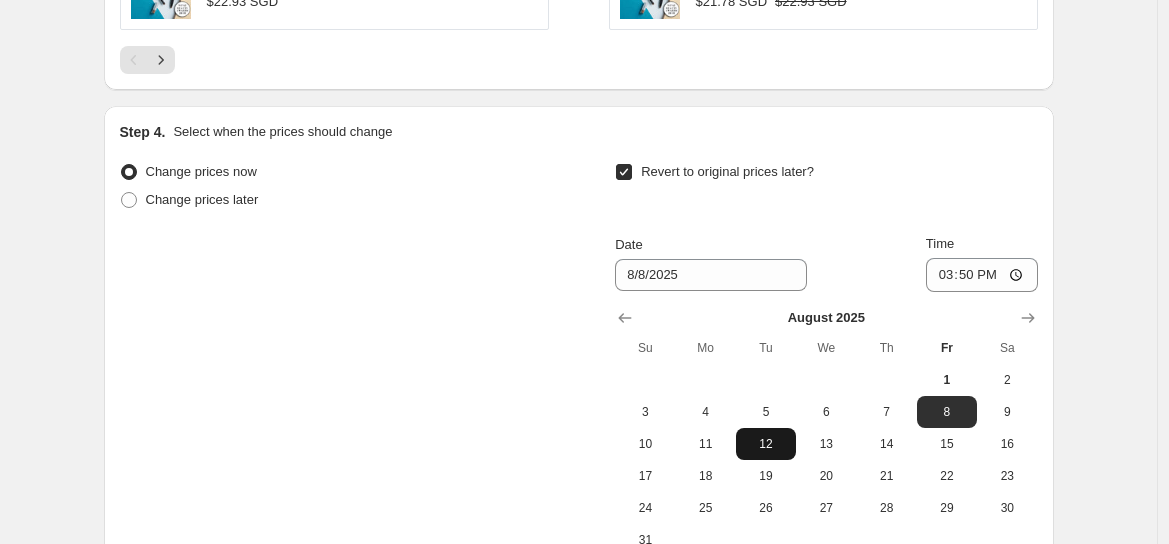 click on "12" at bounding box center [766, 444] 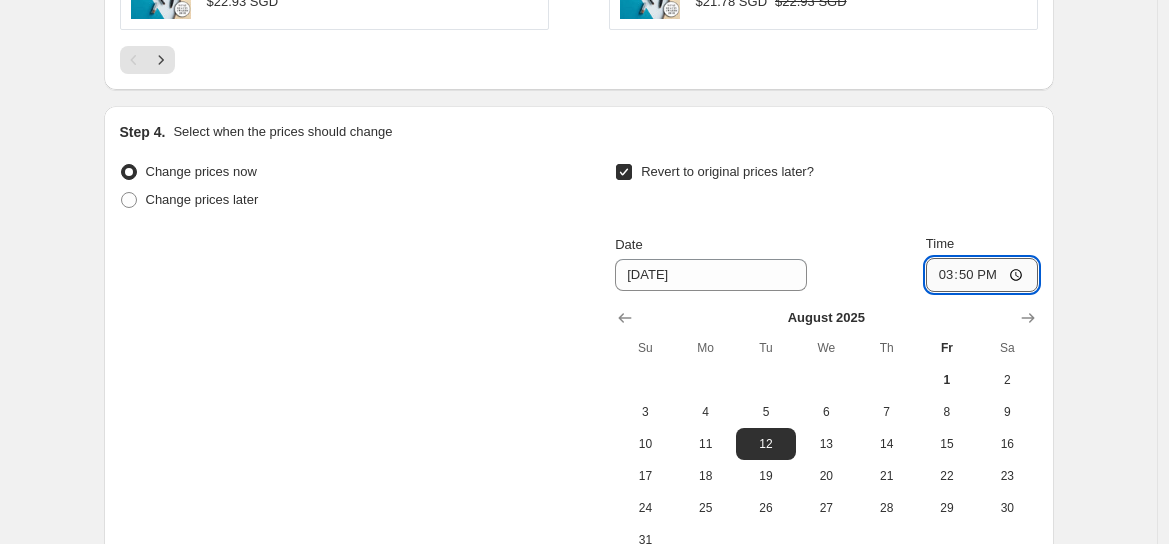 click on "15:50" at bounding box center (982, 275) 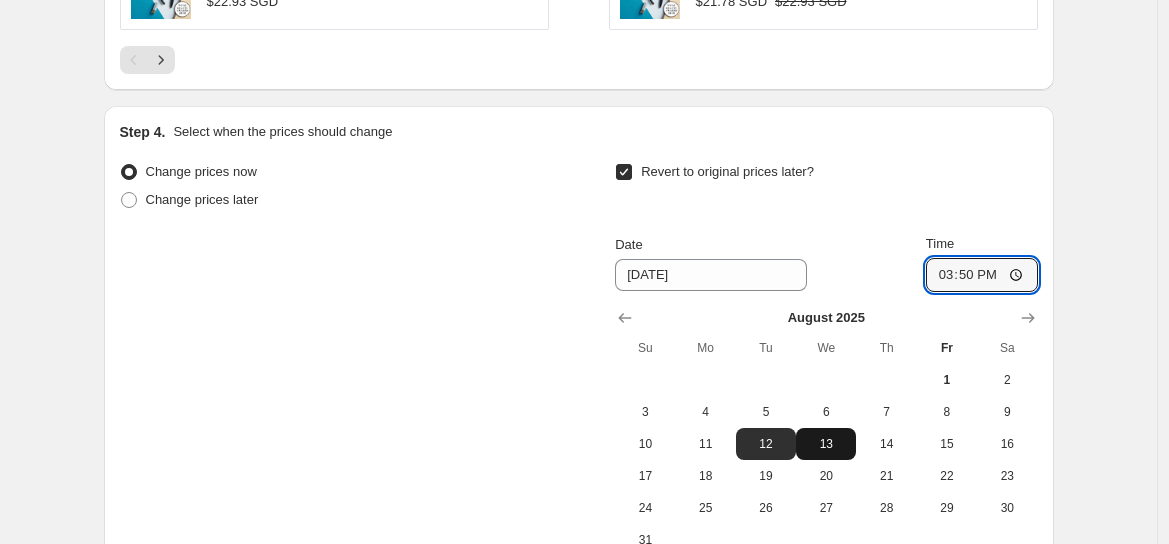 click on "13" at bounding box center [826, 444] 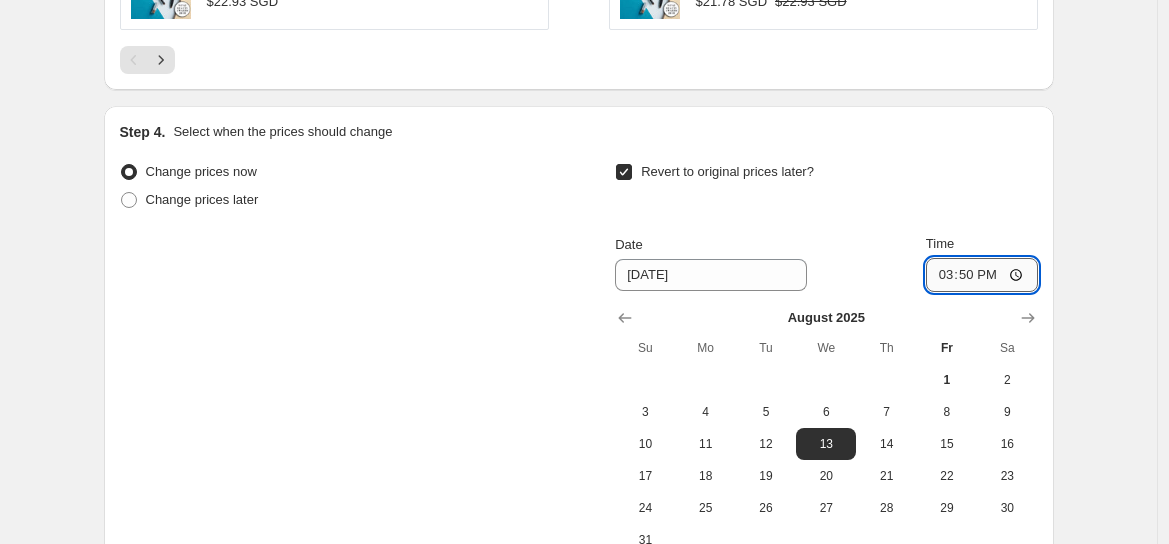 click on "15:50" at bounding box center (982, 275) 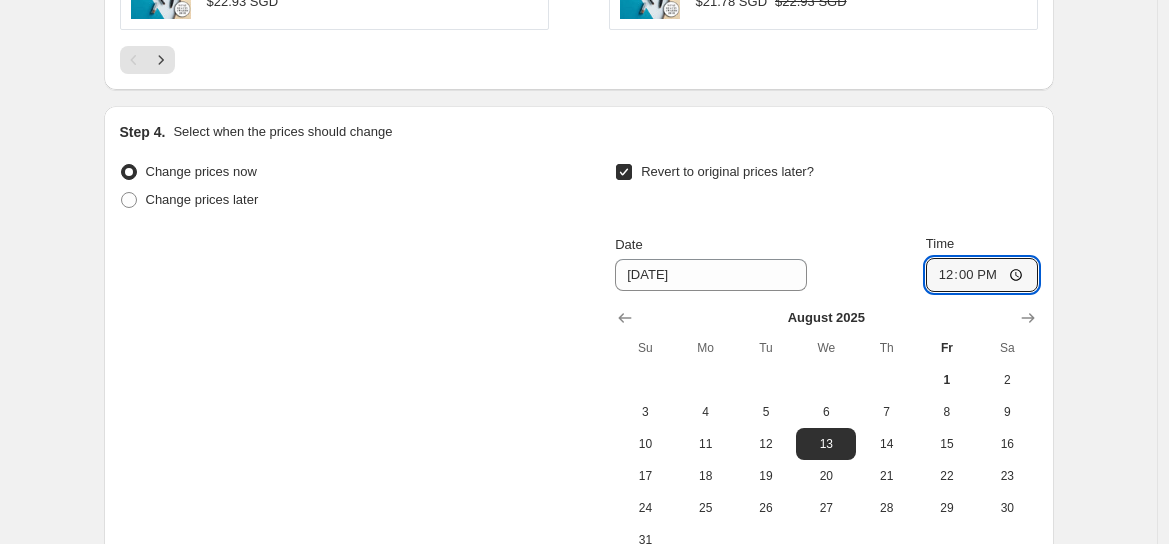 type on "00:00" 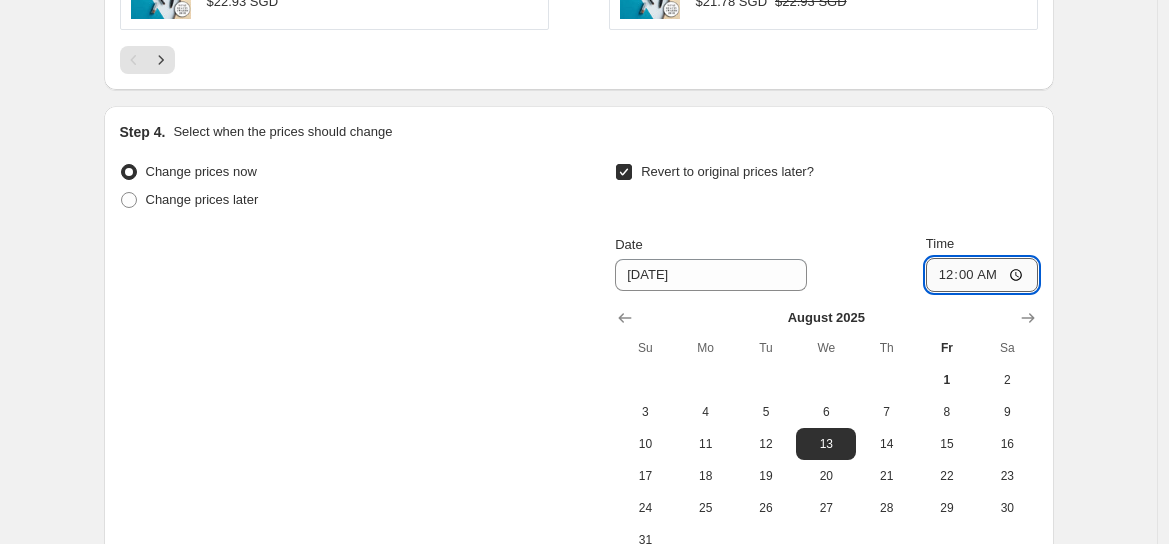 scroll, scrollTop: 2166, scrollLeft: 0, axis: vertical 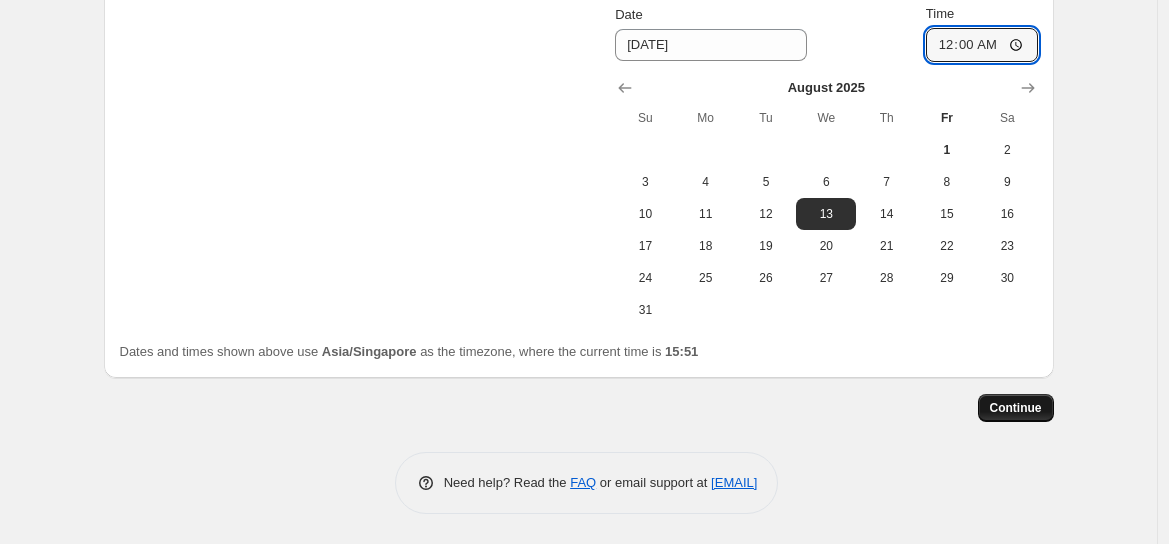 click on "Continue" at bounding box center (1016, 408) 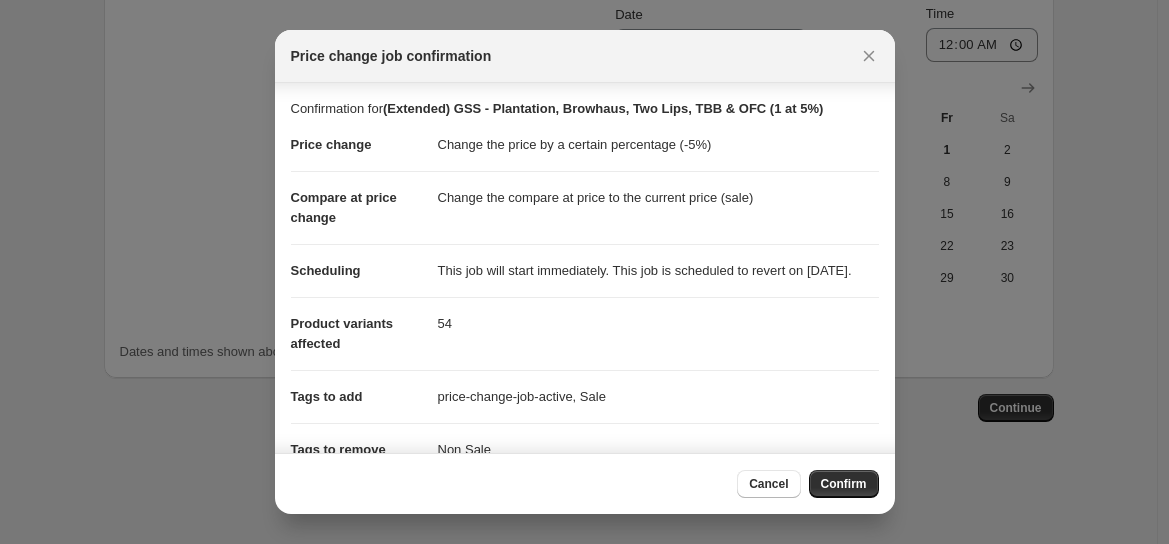 scroll, scrollTop: 239, scrollLeft: 0, axis: vertical 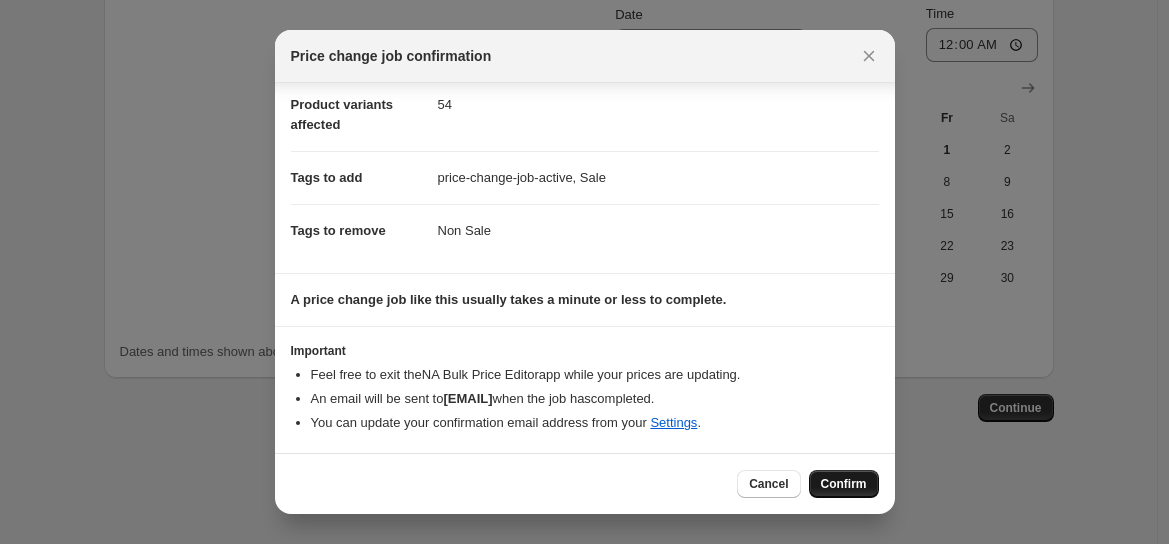click on "Confirm" at bounding box center [844, 484] 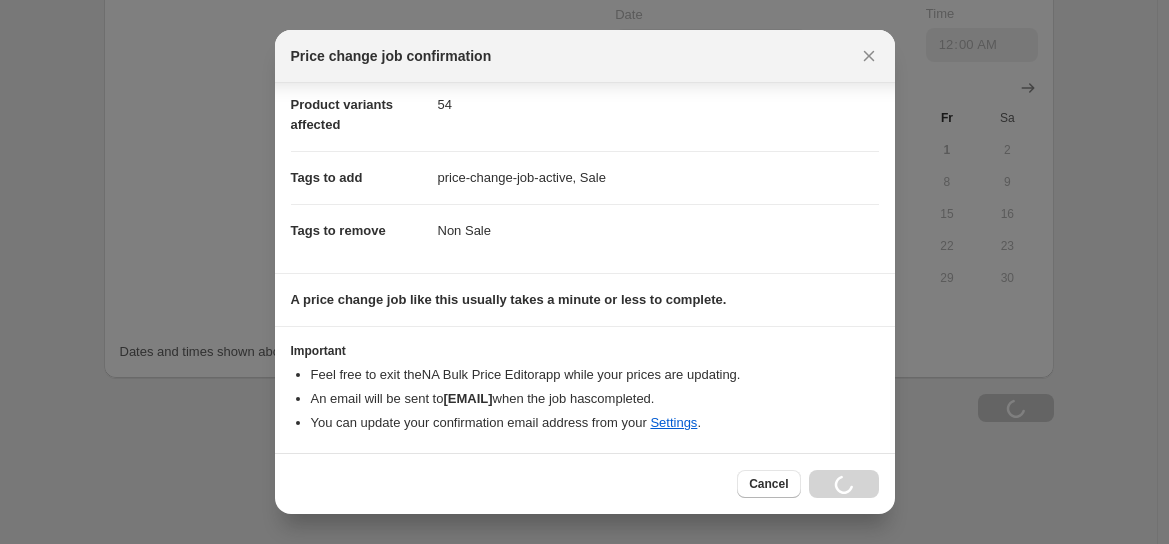 scroll, scrollTop: 2234, scrollLeft: 0, axis: vertical 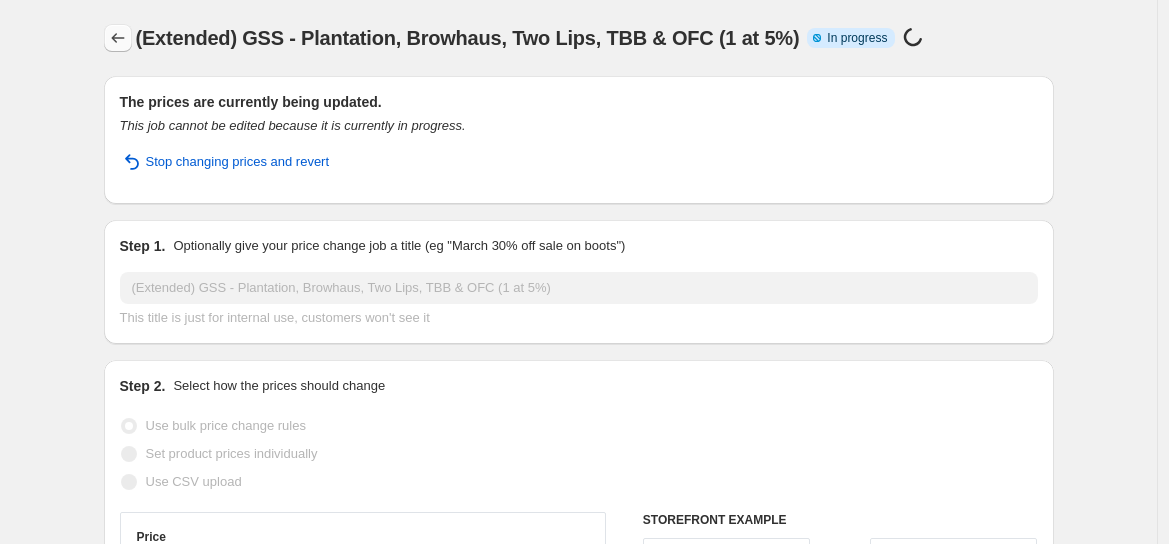 click 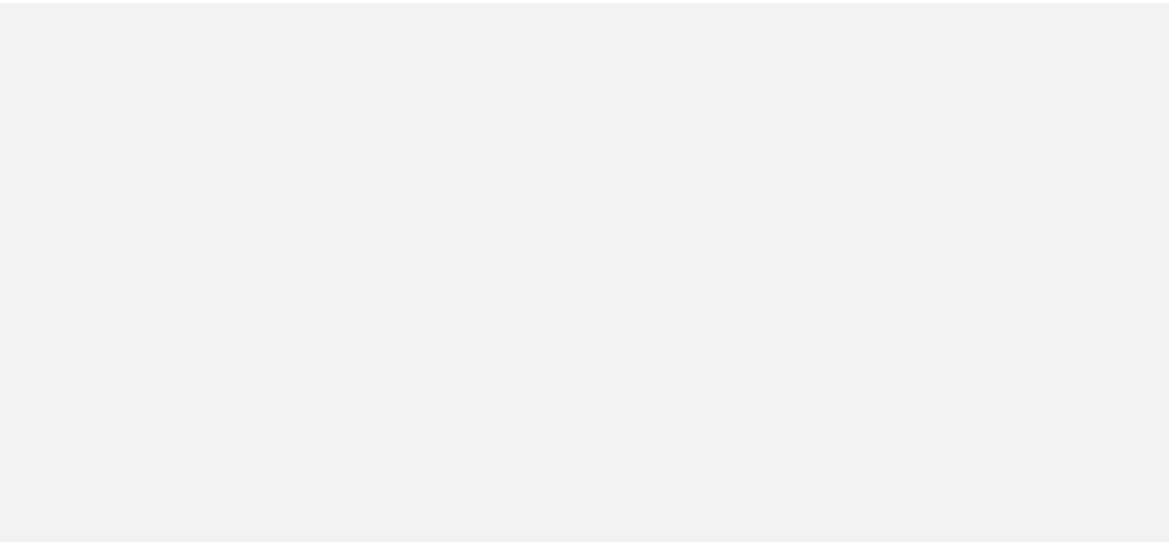 scroll, scrollTop: 0, scrollLeft: 0, axis: both 